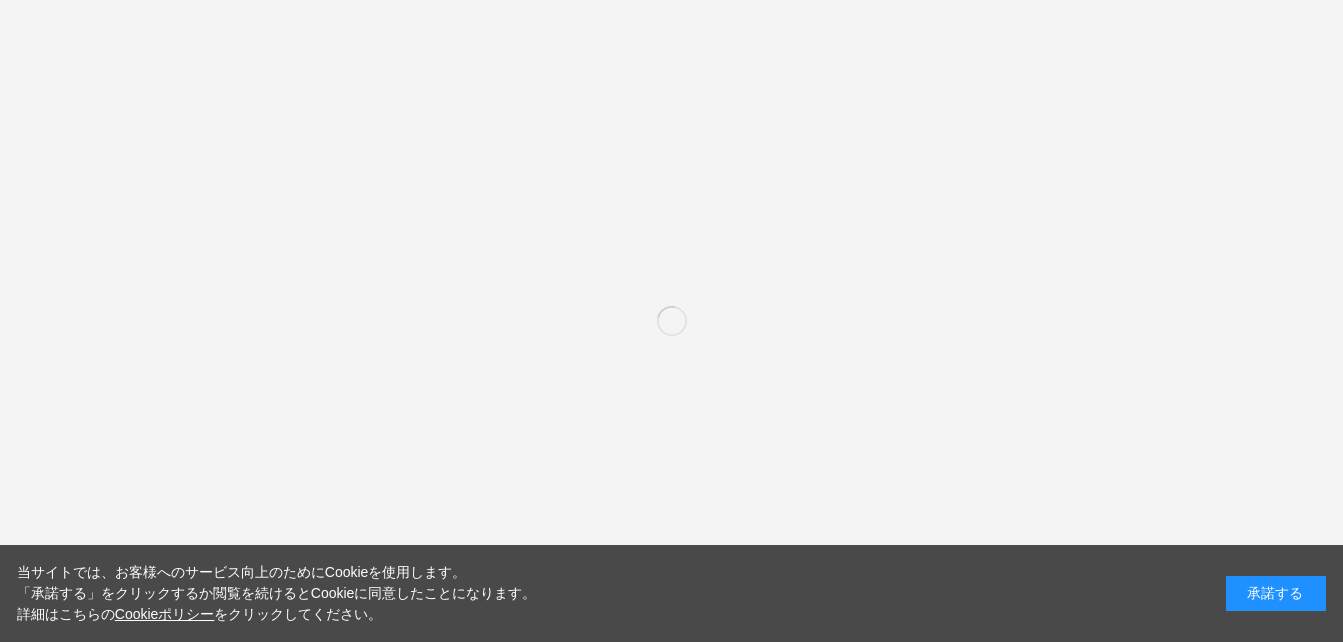 scroll, scrollTop: 0, scrollLeft: 0, axis: both 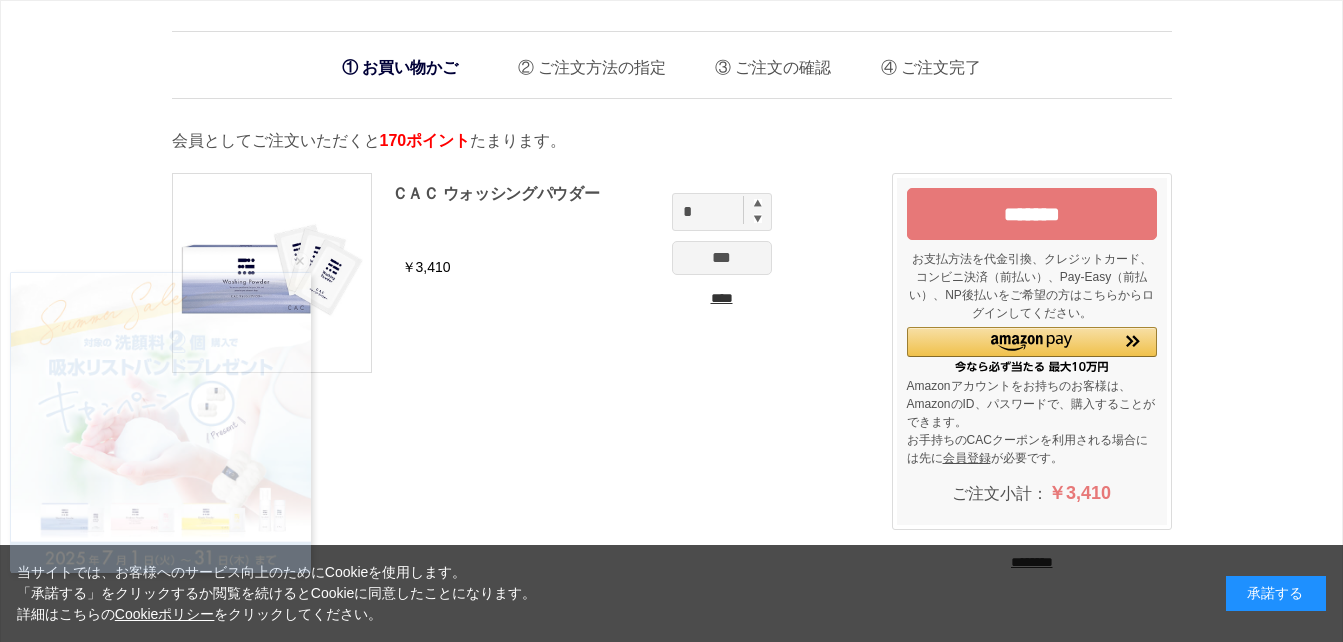 click at bounding box center [758, 203] 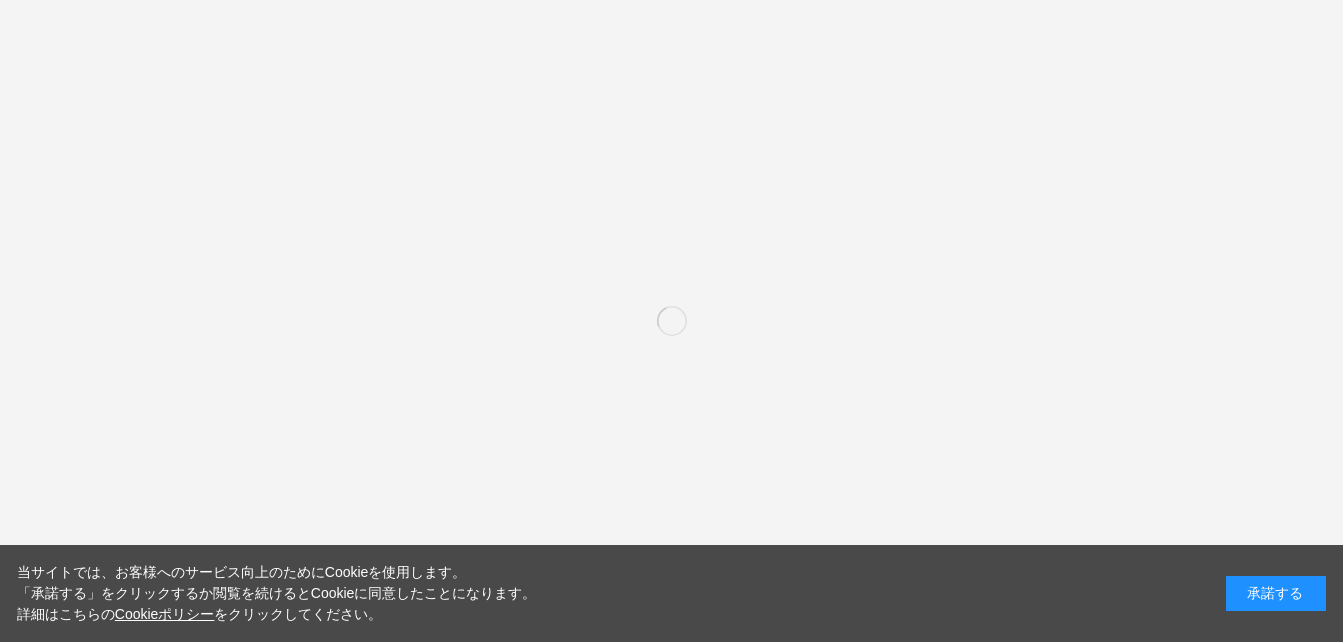 scroll, scrollTop: 0, scrollLeft: 0, axis: both 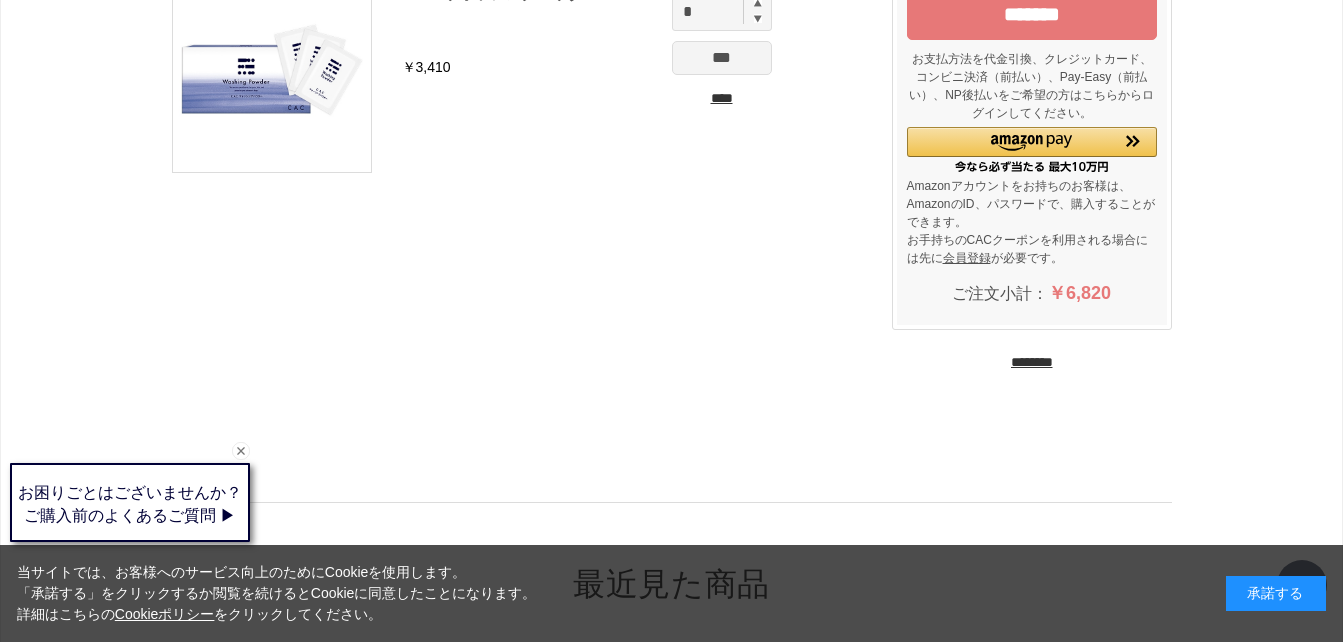 click on "********" at bounding box center (1032, 362) 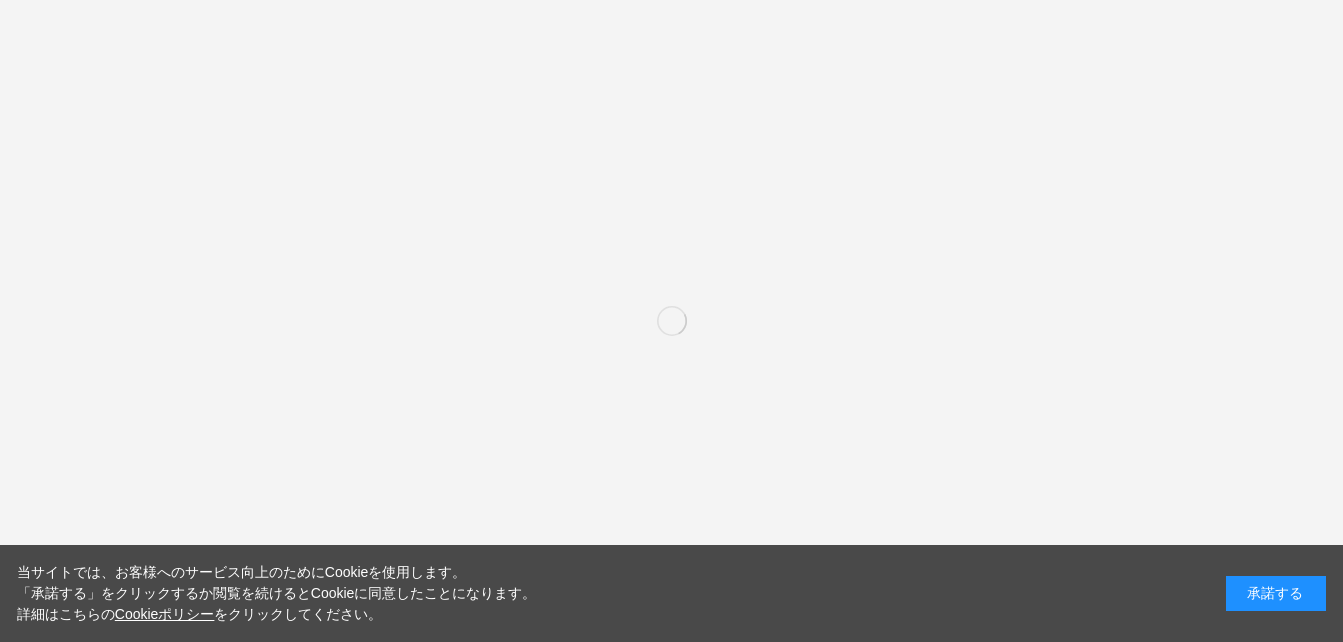 scroll, scrollTop: 0, scrollLeft: 0, axis: both 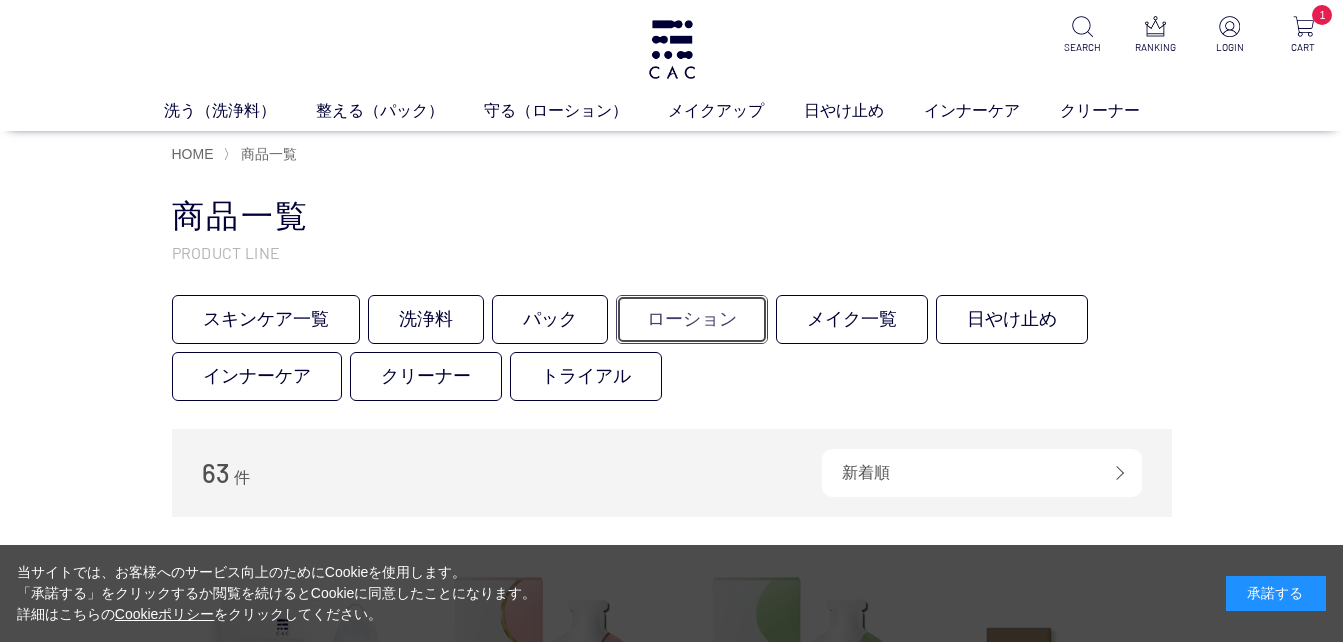 click on "ローション" at bounding box center (692, 319) 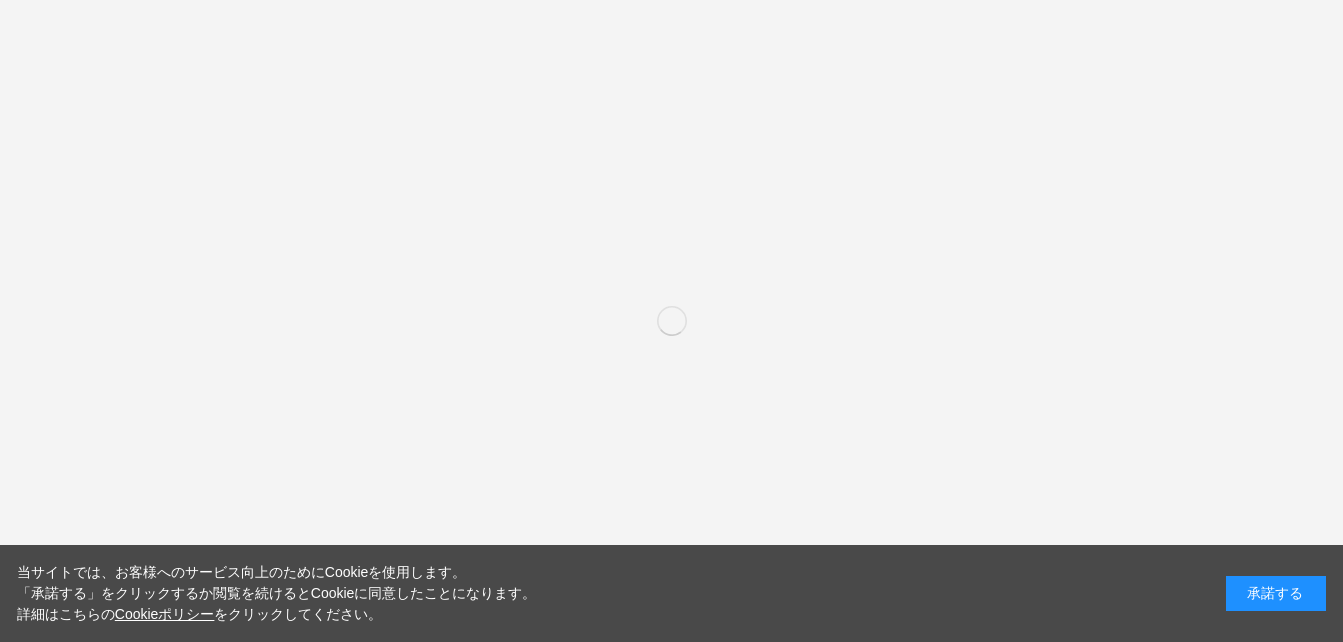 scroll, scrollTop: 0, scrollLeft: 0, axis: both 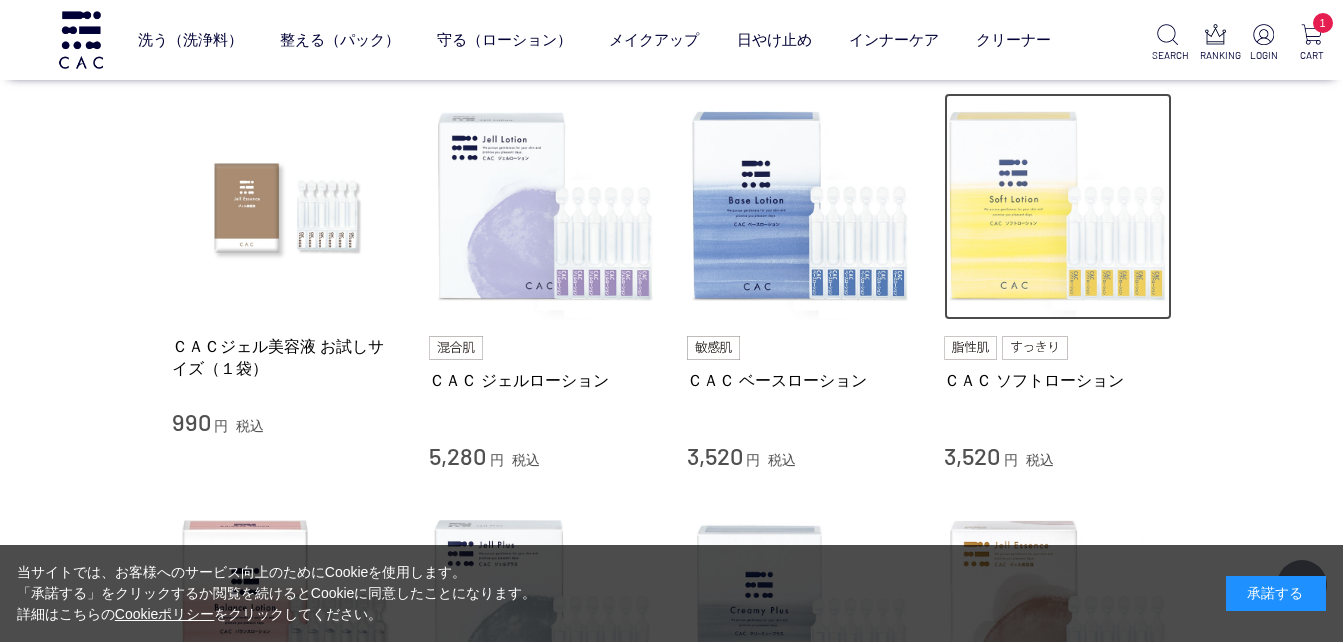 click at bounding box center [1058, 207] 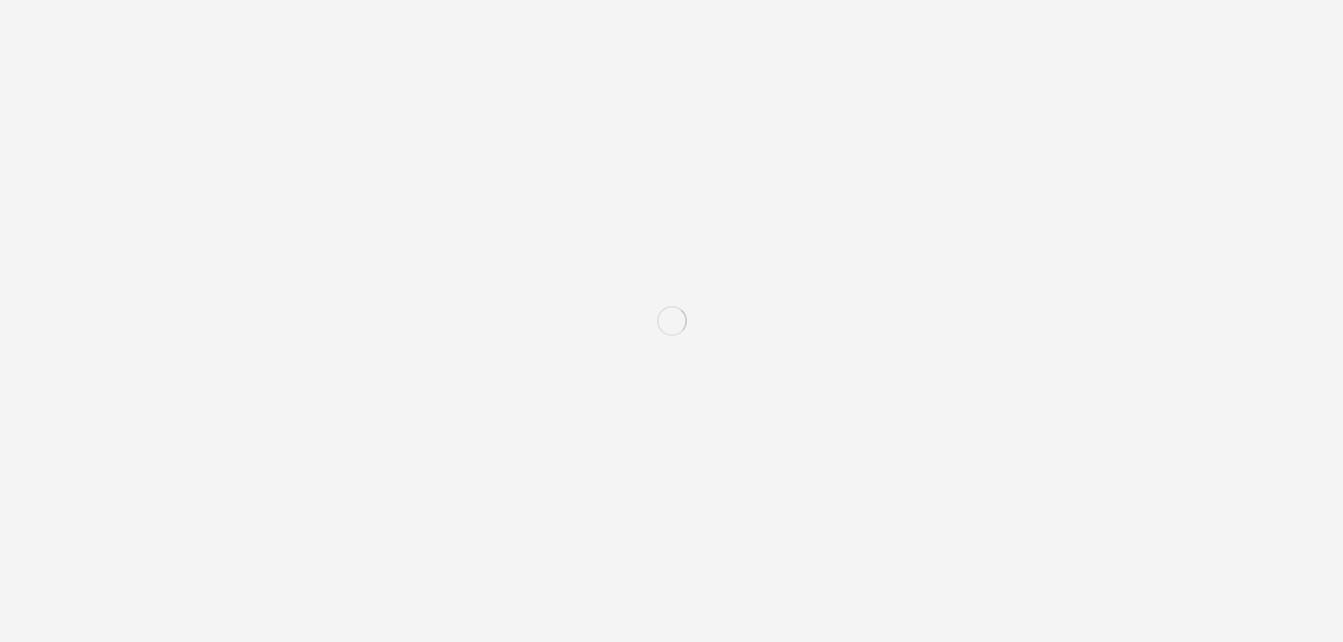 scroll, scrollTop: 0, scrollLeft: 0, axis: both 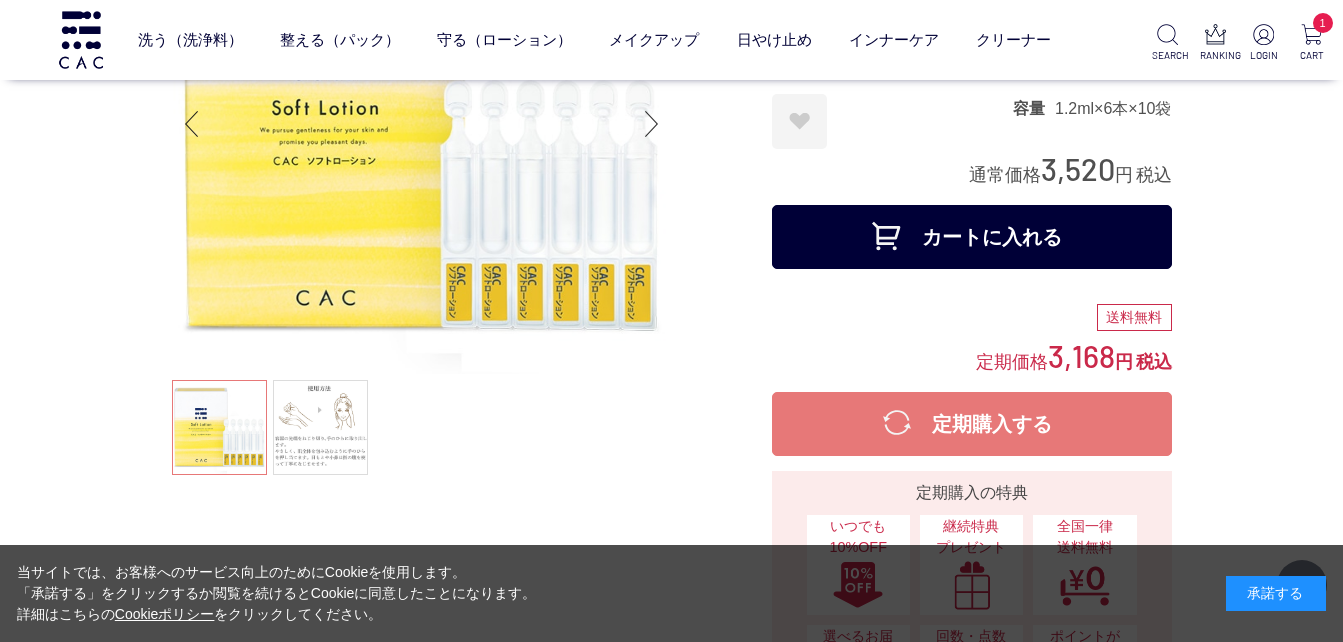 click on "カートに入れる" at bounding box center [972, 237] 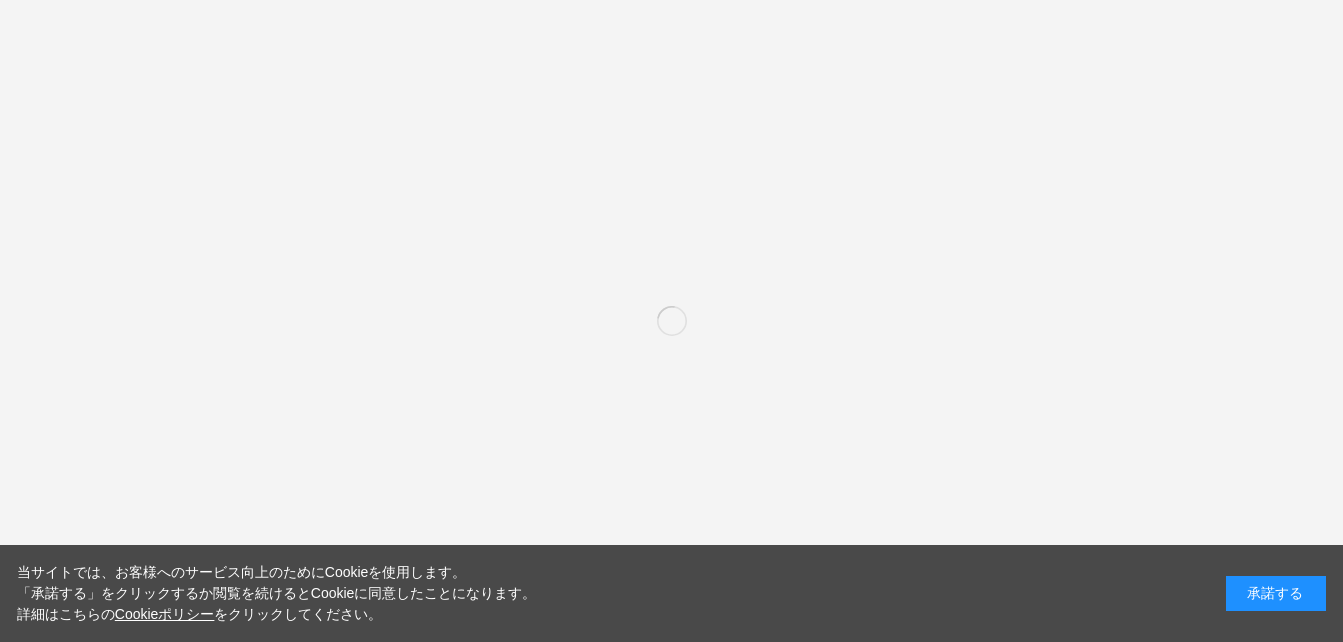 scroll, scrollTop: 0, scrollLeft: 0, axis: both 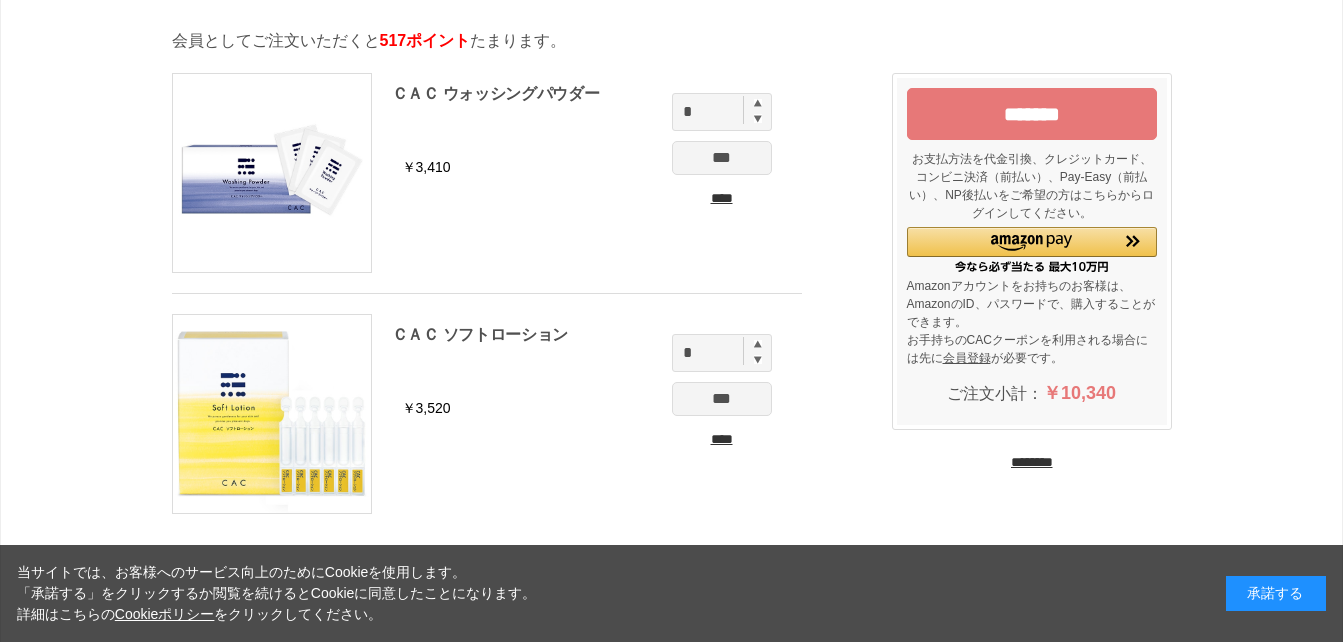 click at bounding box center [758, 344] 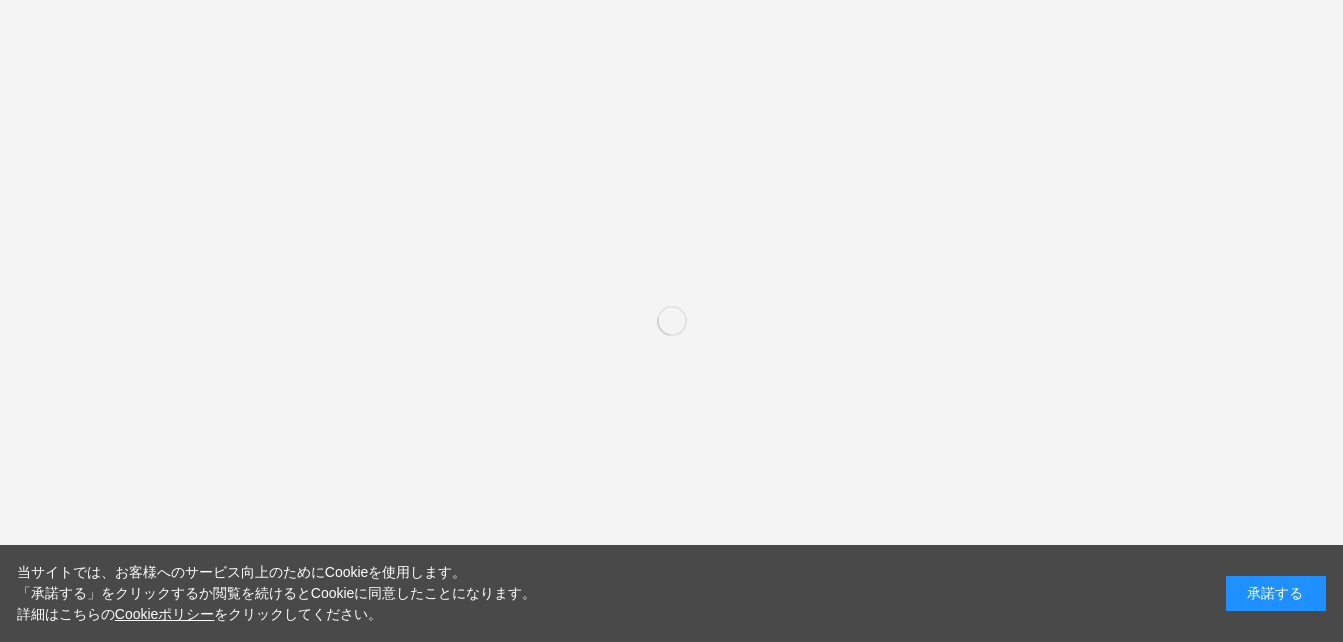 scroll, scrollTop: 0, scrollLeft: 0, axis: both 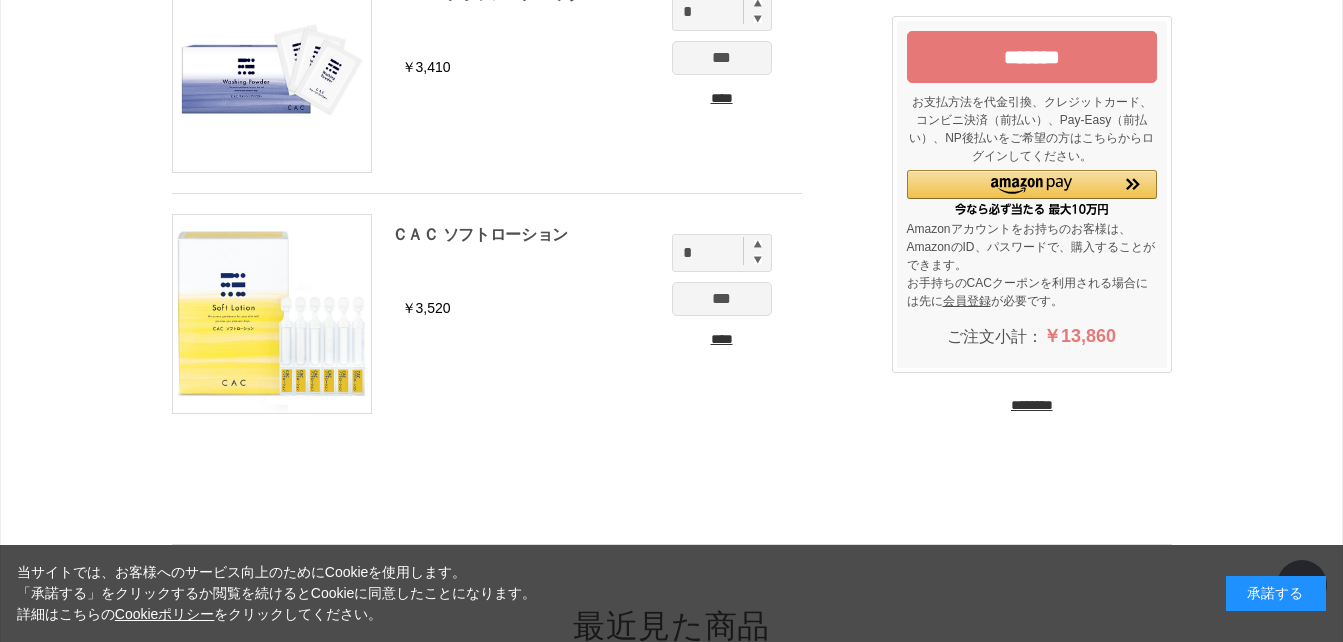 click on "********" at bounding box center (1032, 405) 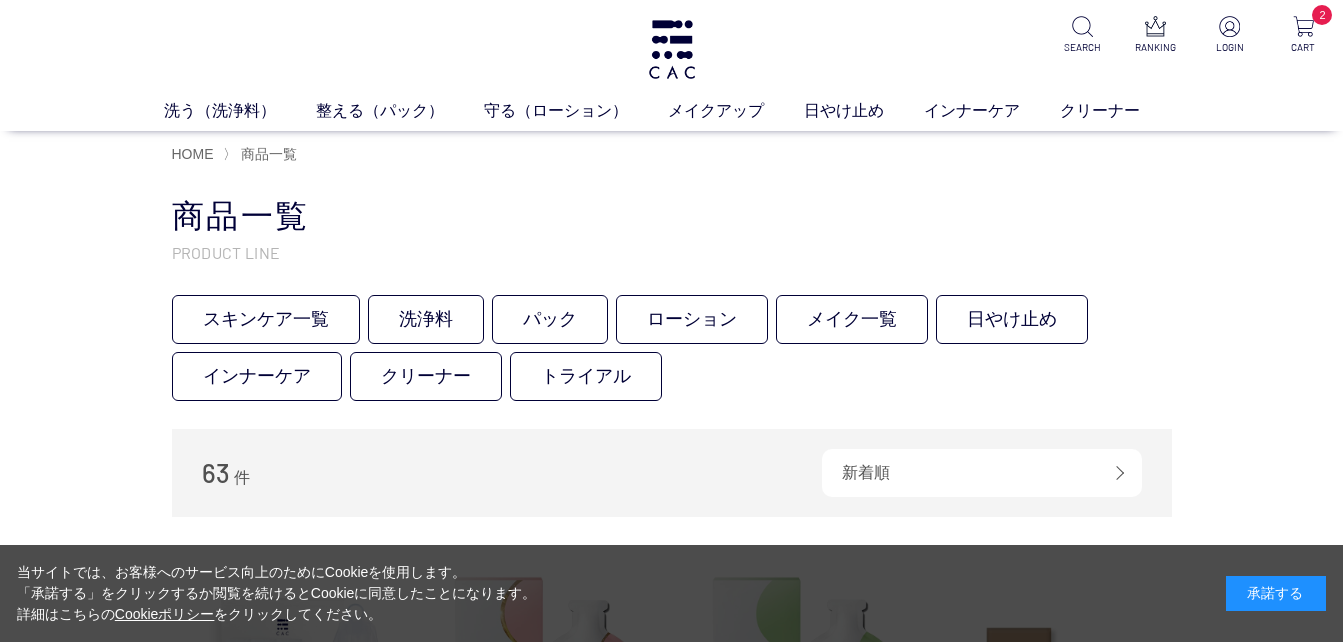 scroll, scrollTop: 0, scrollLeft: 0, axis: both 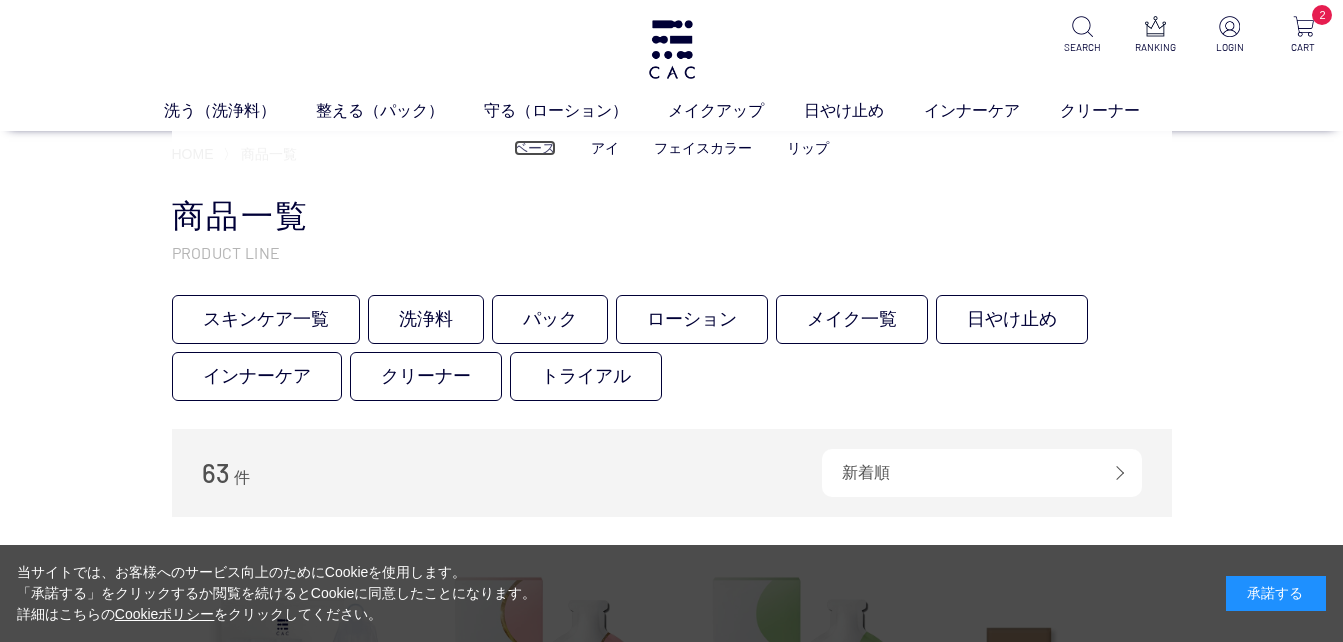 click on "ベース" at bounding box center (535, 148) 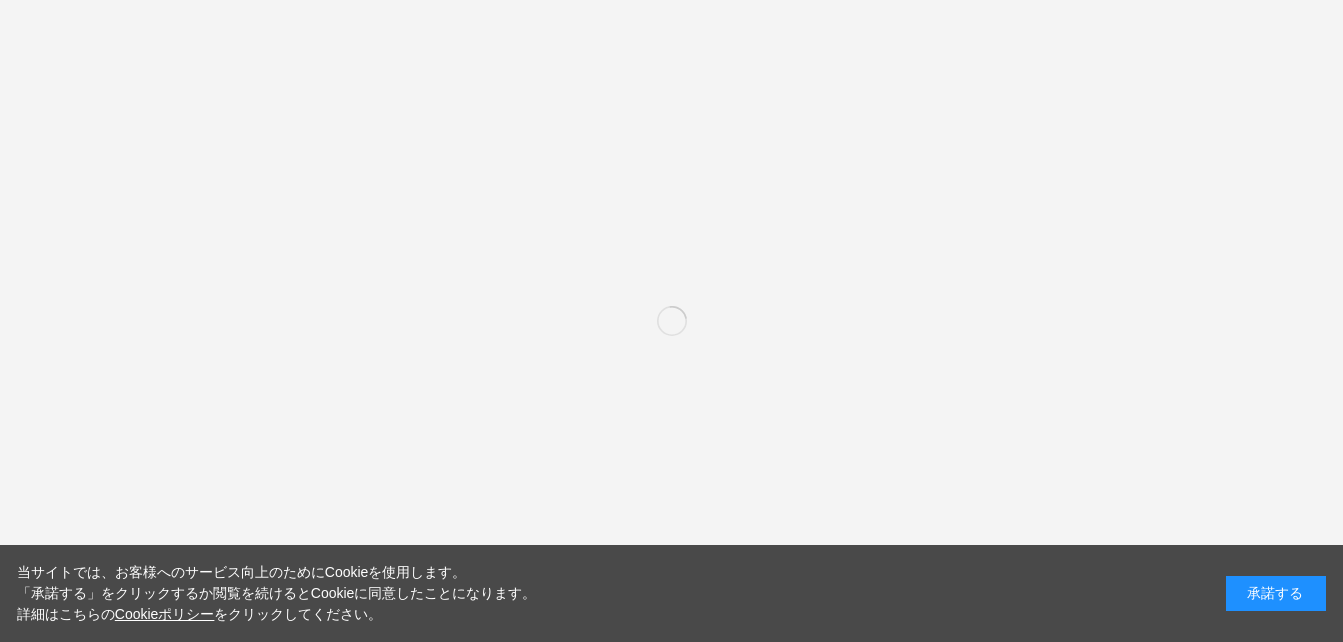 scroll, scrollTop: 0, scrollLeft: 0, axis: both 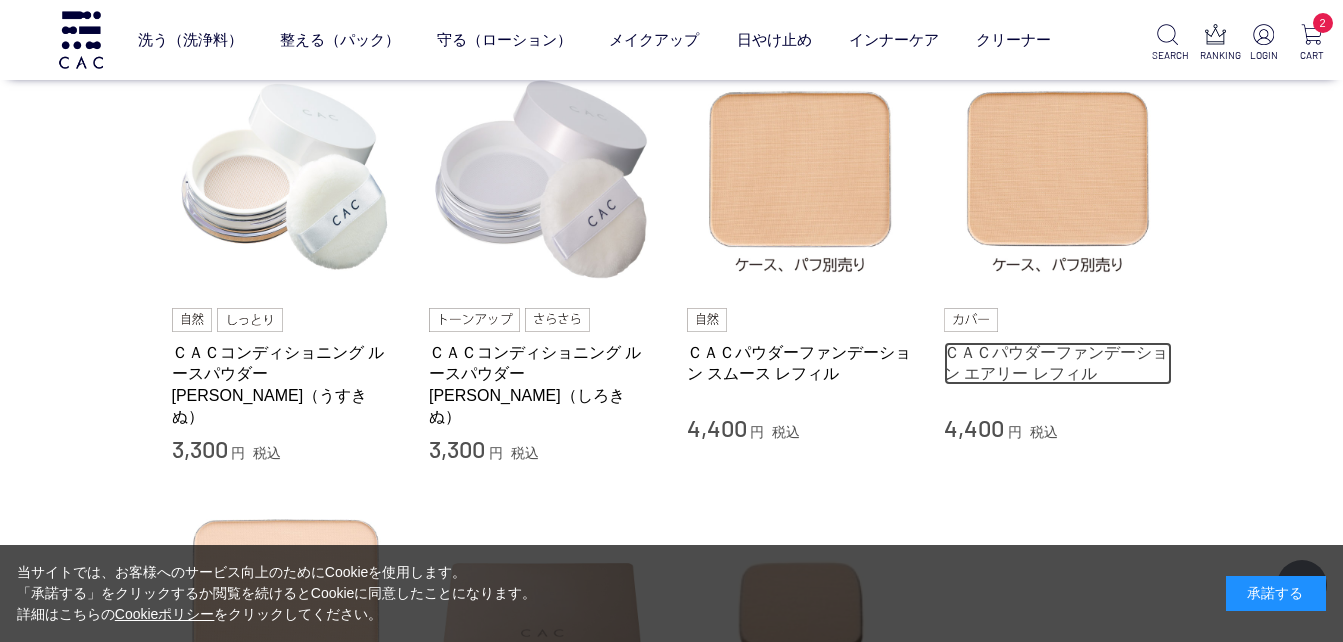 click on "ＣＡＣパウダーファンデーション エアリー レフィル" at bounding box center (1058, 363) 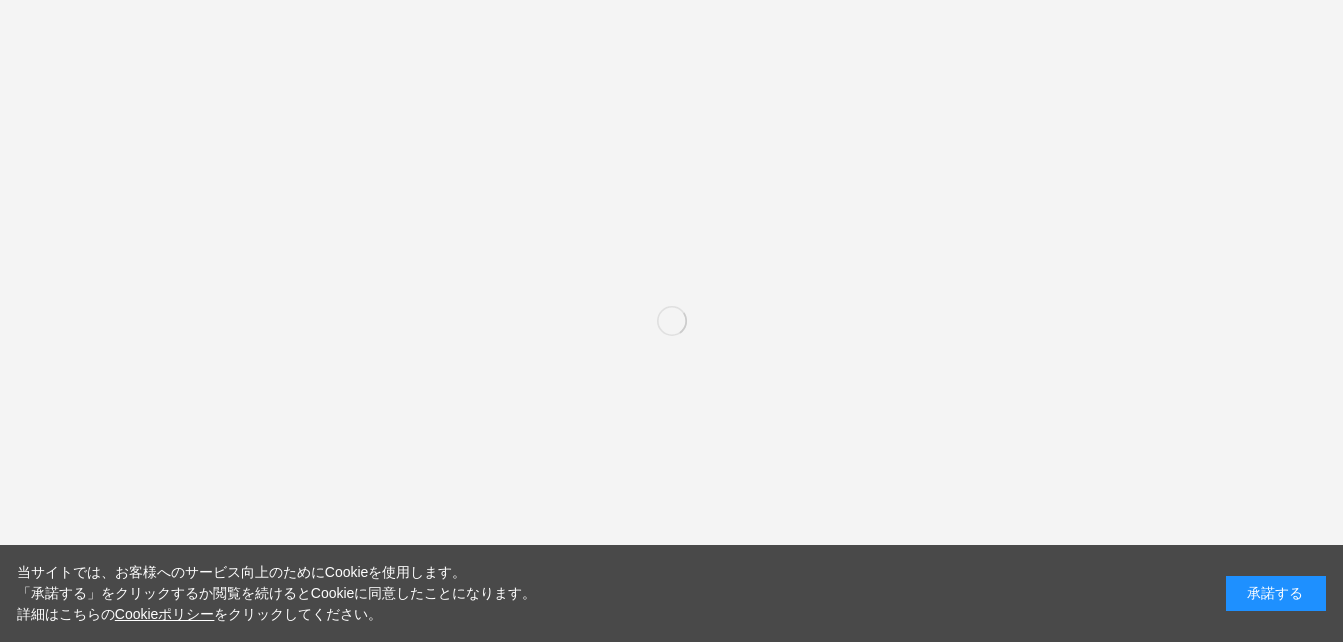 scroll, scrollTop: 0, scrollLeft: 0, axis: both 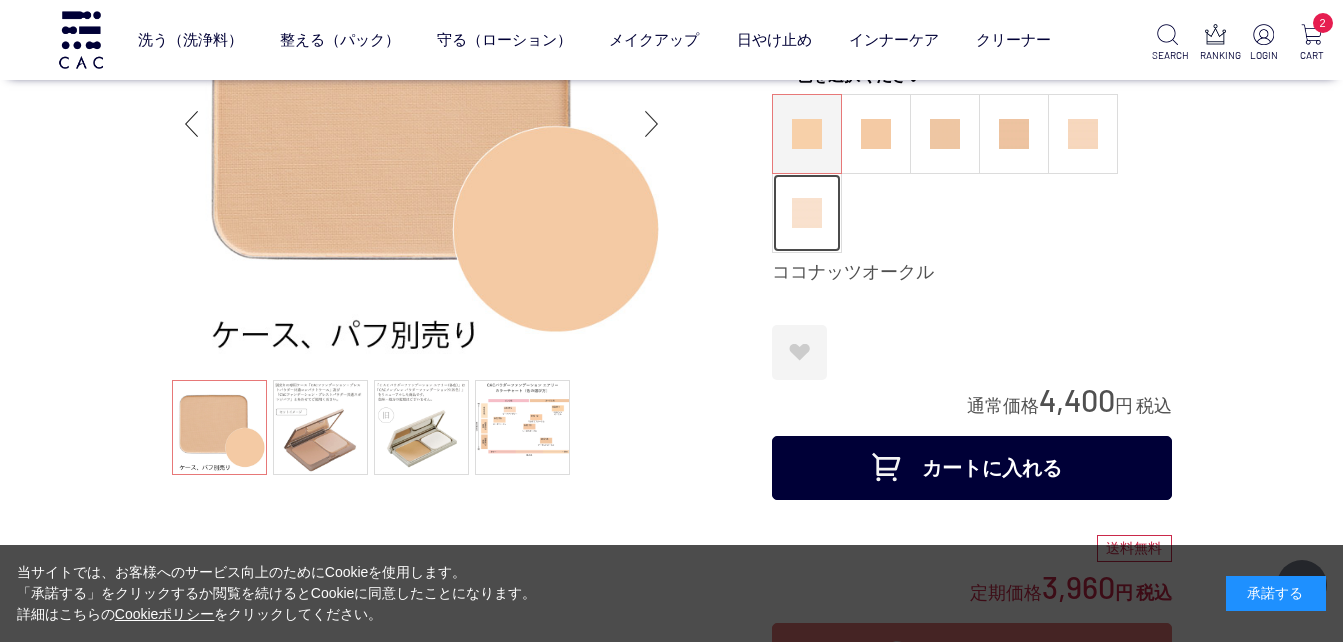 click at bounding box center [807, 213] 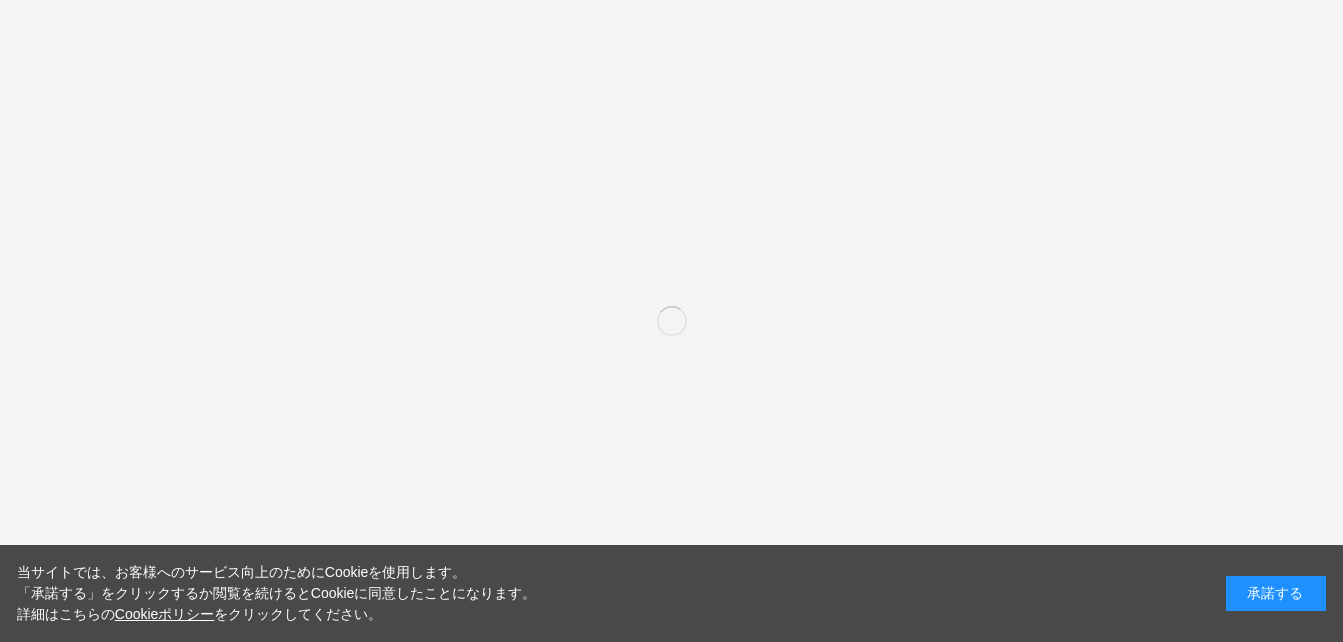 scroll, scrollTop: 0, scrollLeft: 0, axis: both 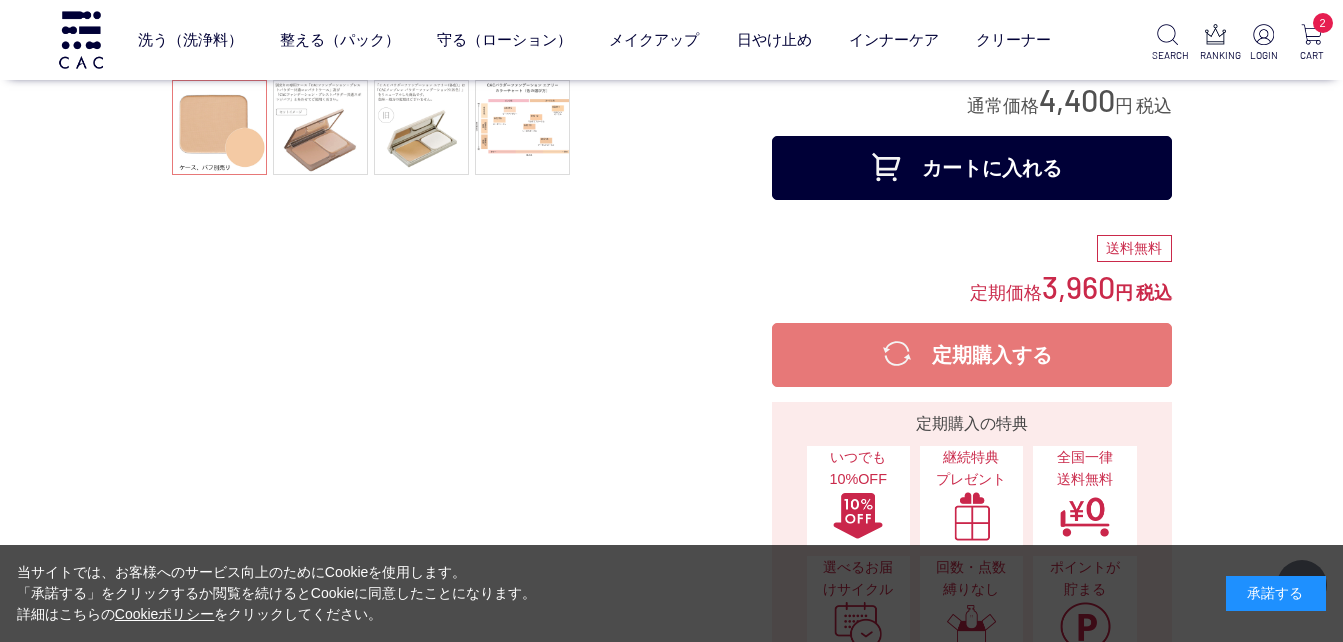 click on "カートに入れる" at bounding box center (972, 168) 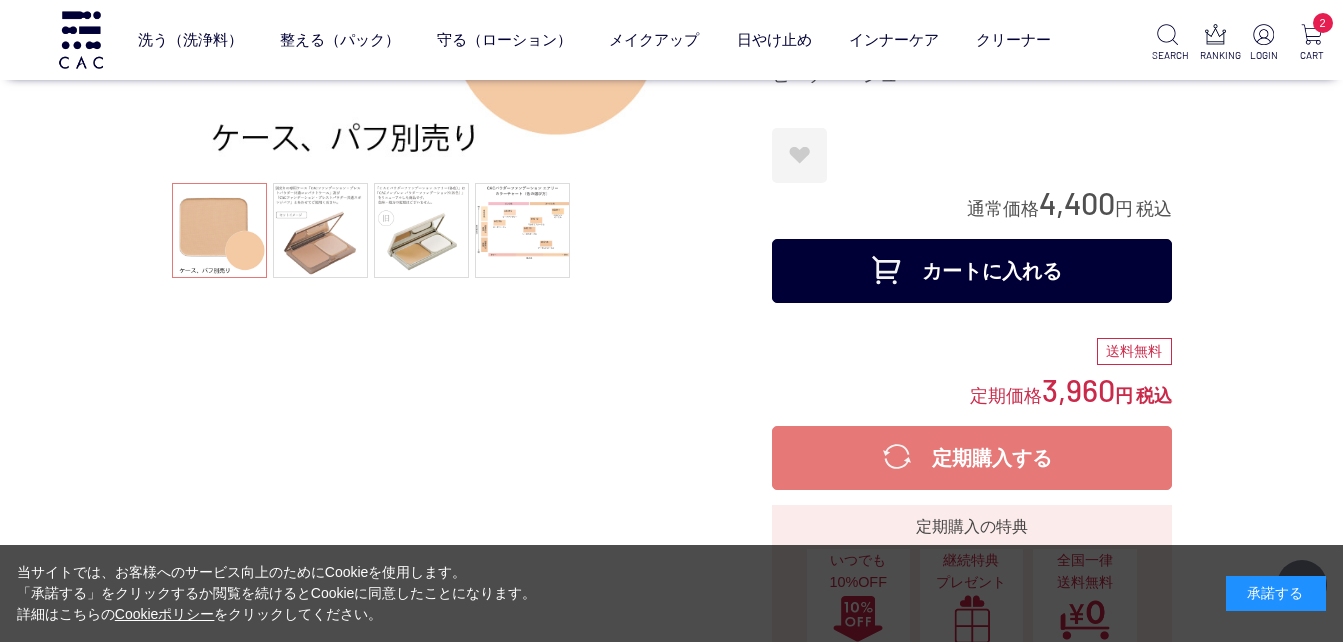 scroll, scrollTop: 300, scrollLeft: 0, axis: vertical 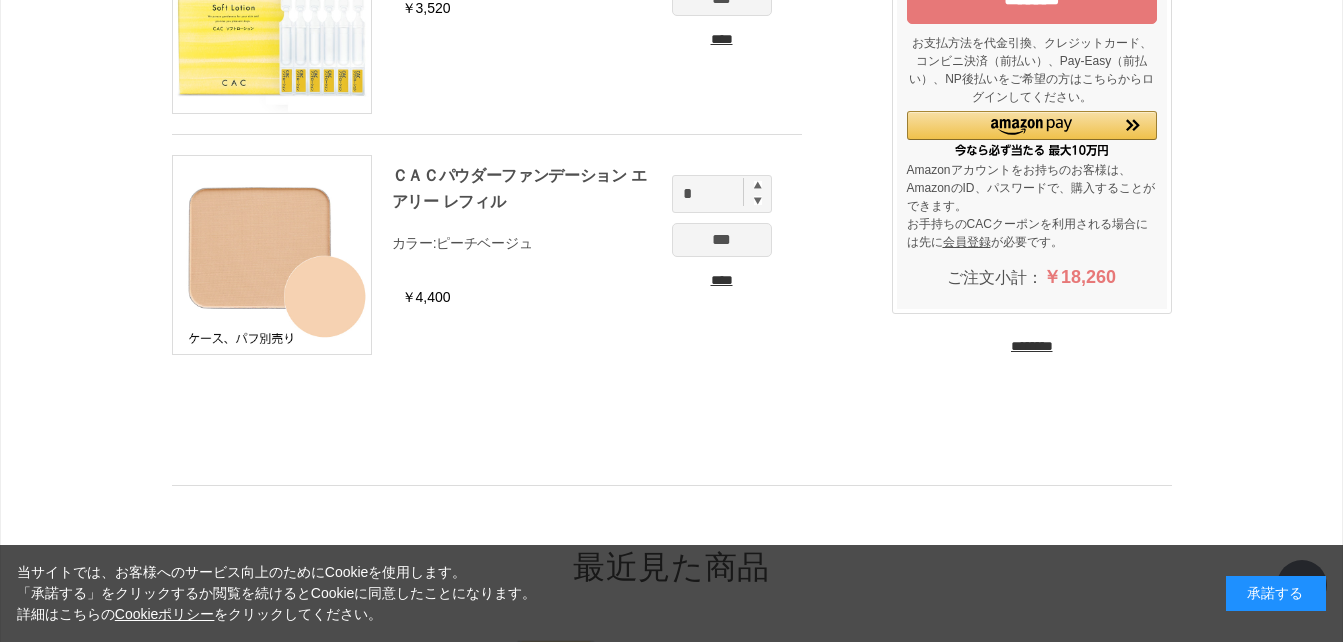 click on "********" at bounding box center [1032, 346] 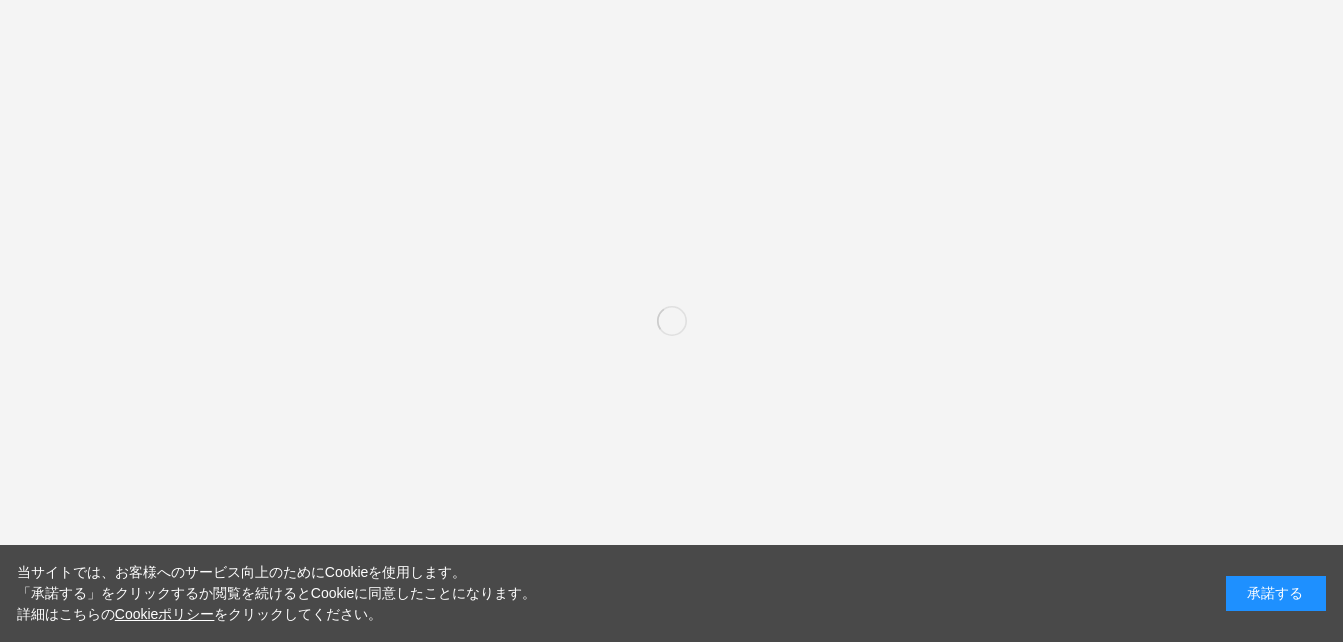 scroll, scrollTop: 0, scrollLeft: 0, axis: both 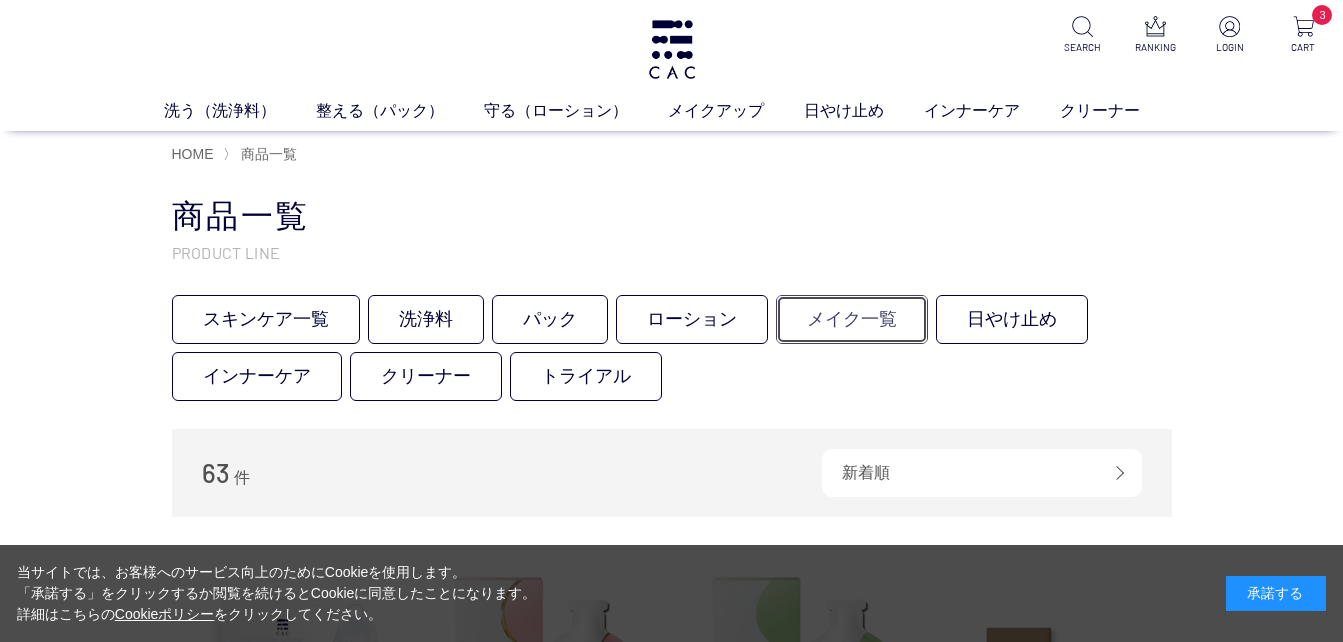 click on "メイク一覧" at bounding box center (852, 319) 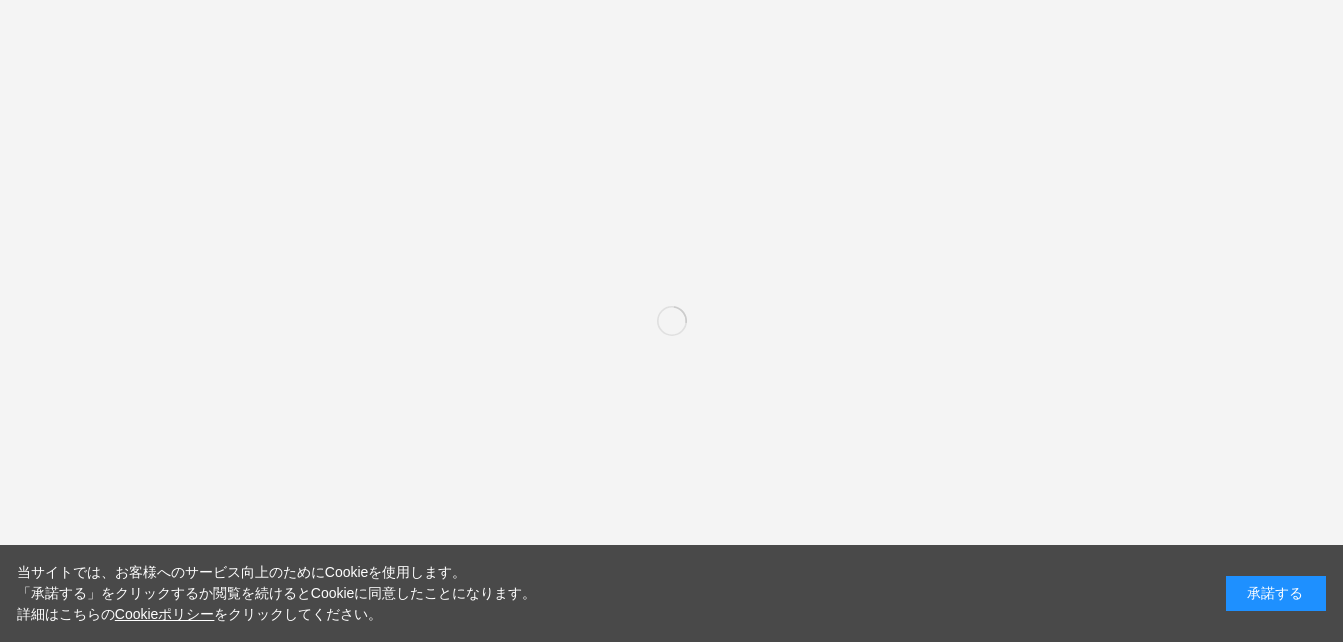 scroll, scrollTop: 0, scrollLeft: 0, axis: both 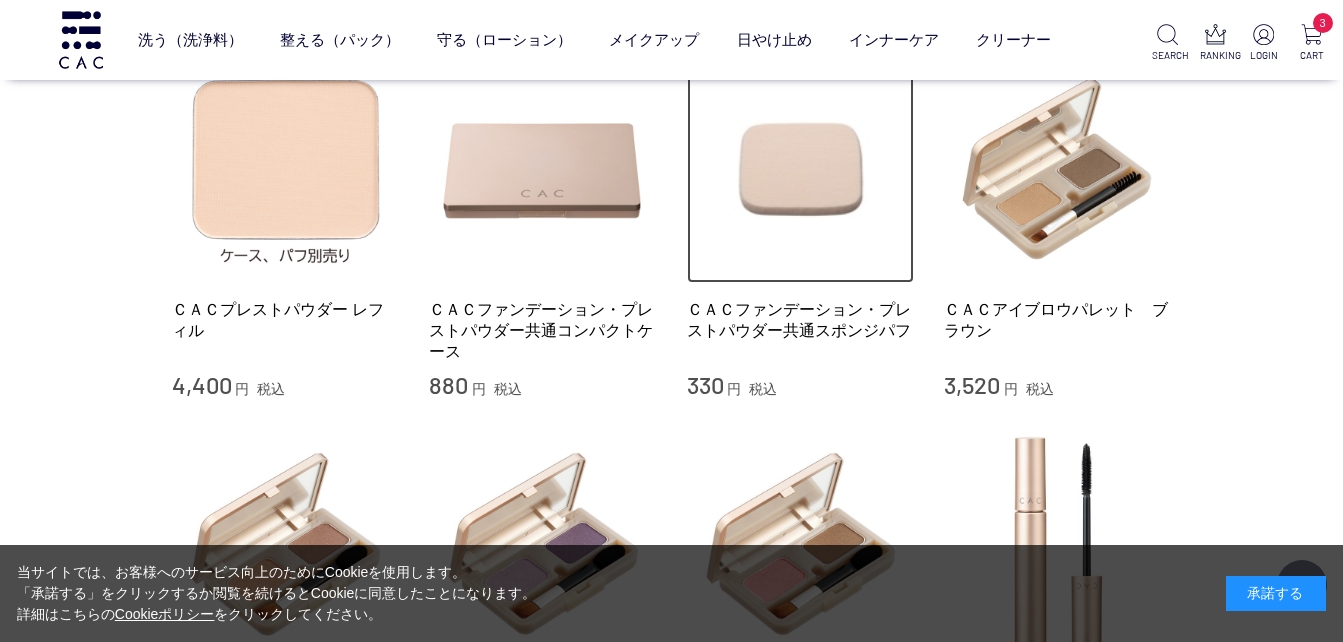 click at bounding box center (801, 169) 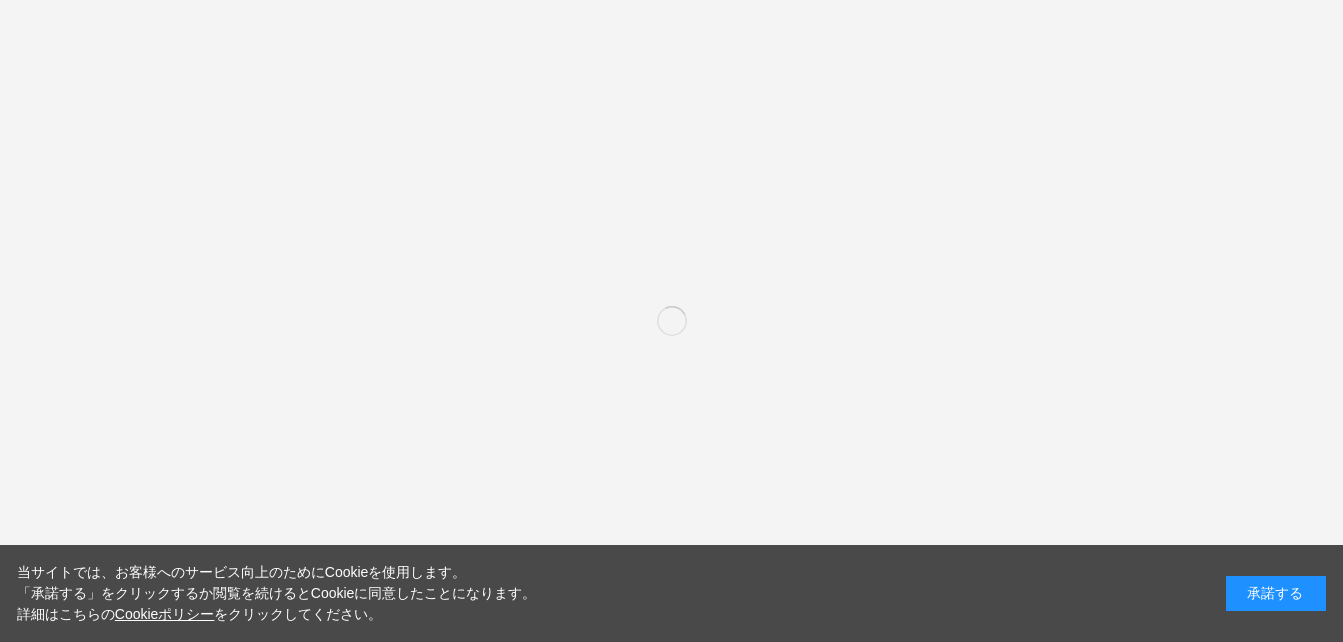 scroll, scrollTop: 0, scrollLeft: 0, axis: both 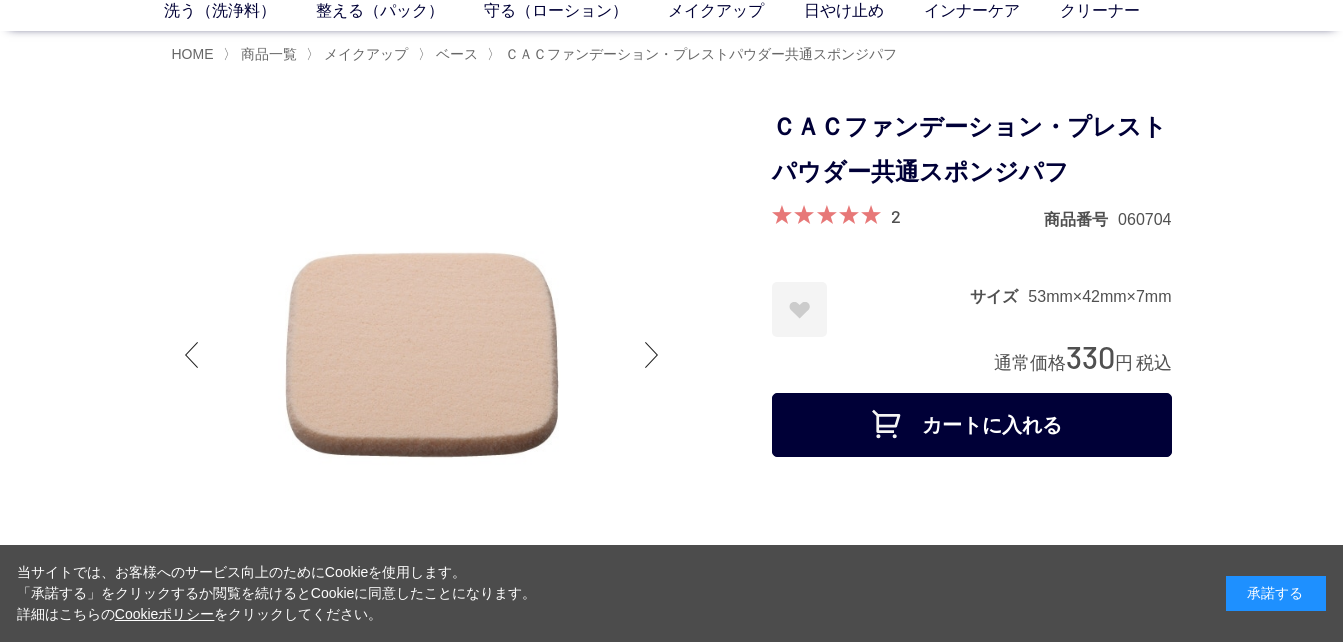 click on "カートに入れる" at bounding box center [972, 425] 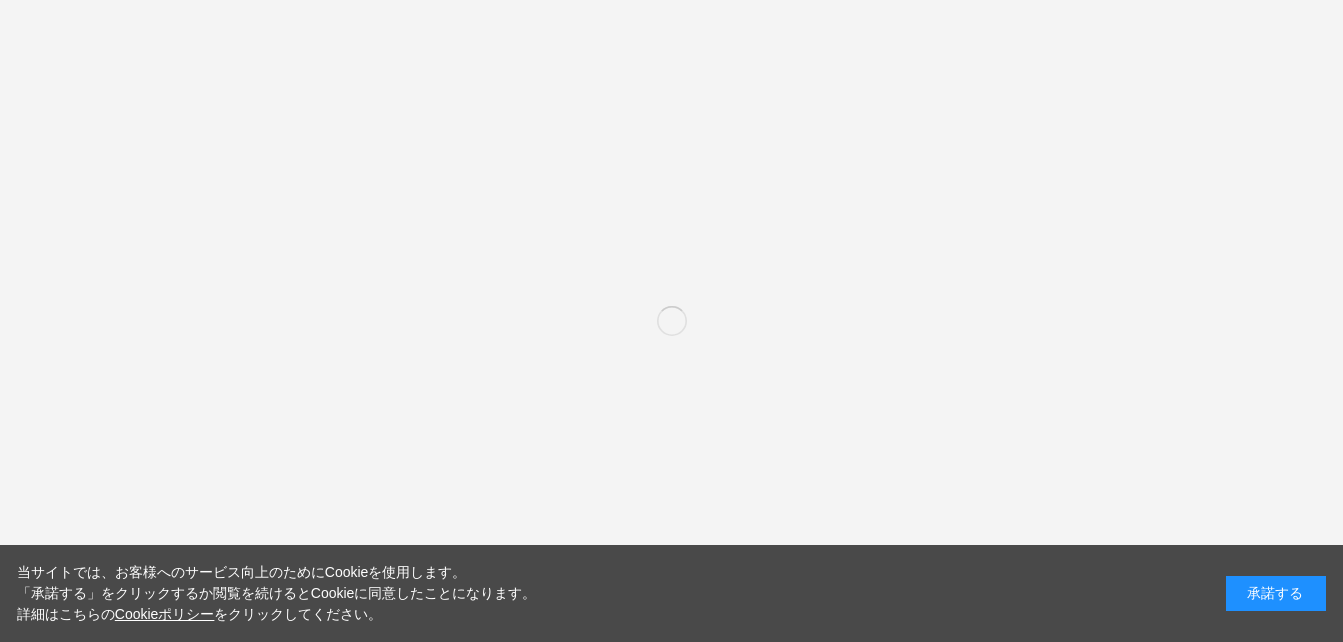 scroll, scrollTop: 0, scrollLeft: 0, axis: both 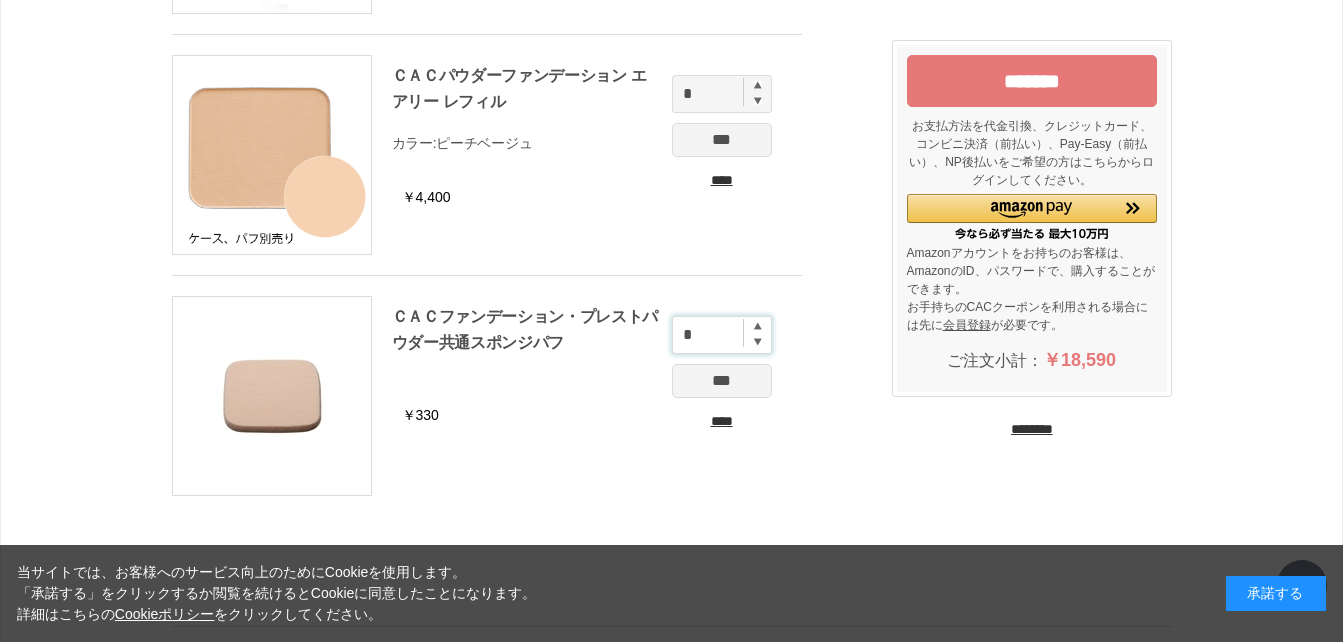 click on "*" at bounding box center [722, 335] 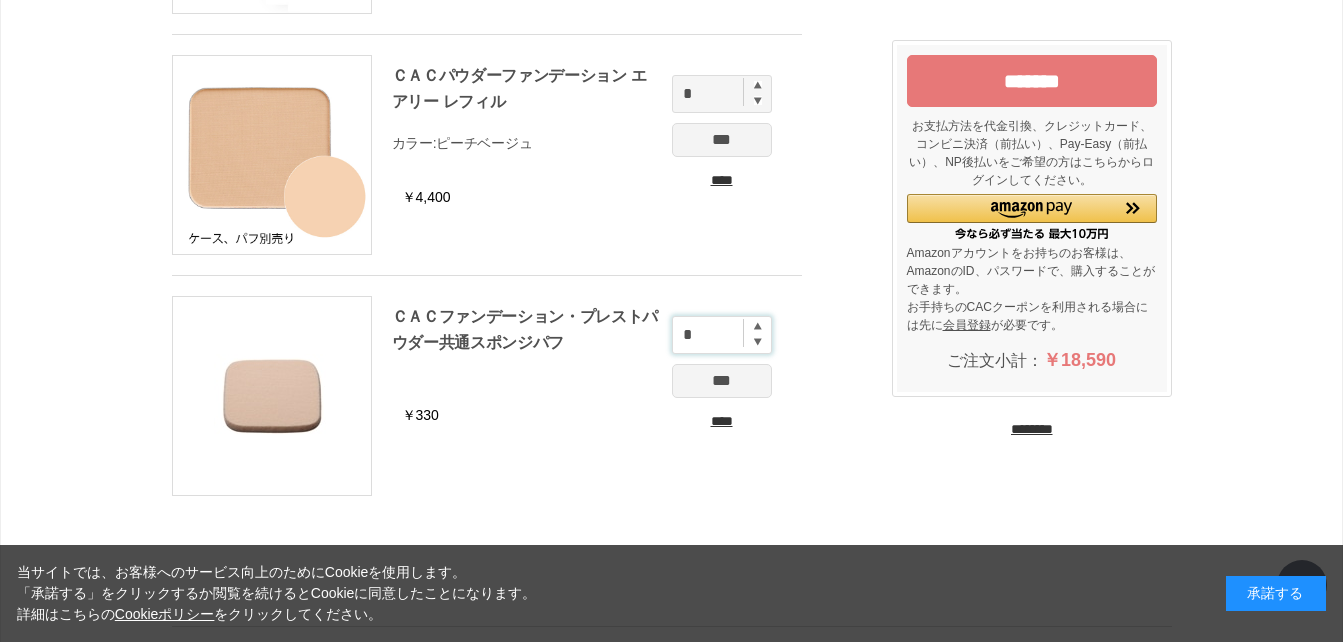 click on "*" at bounding box center [722, 335] 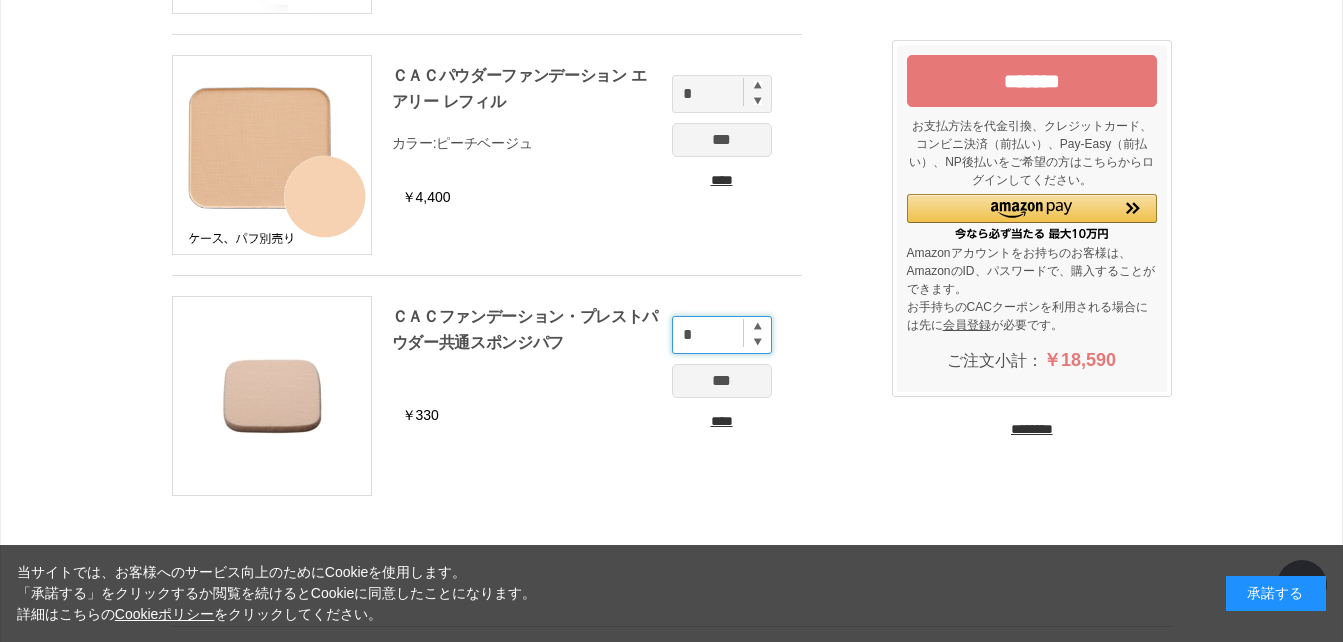 type on "*" 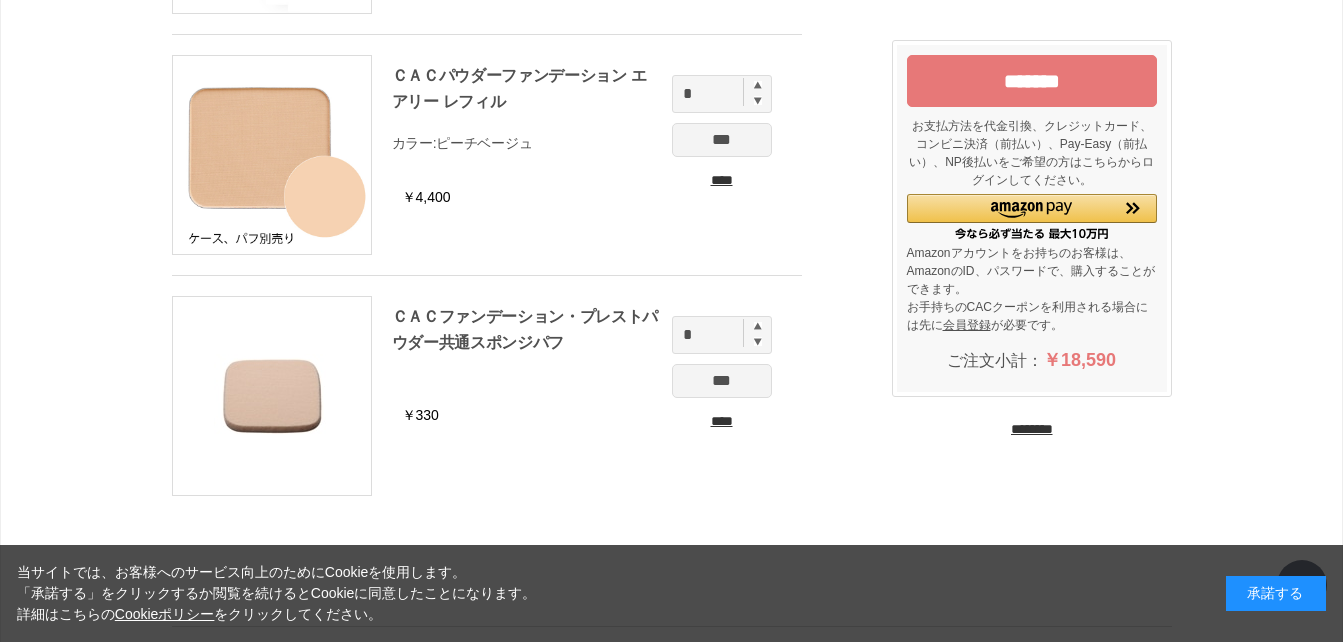 click on "***" at bounding box center (722, 381) 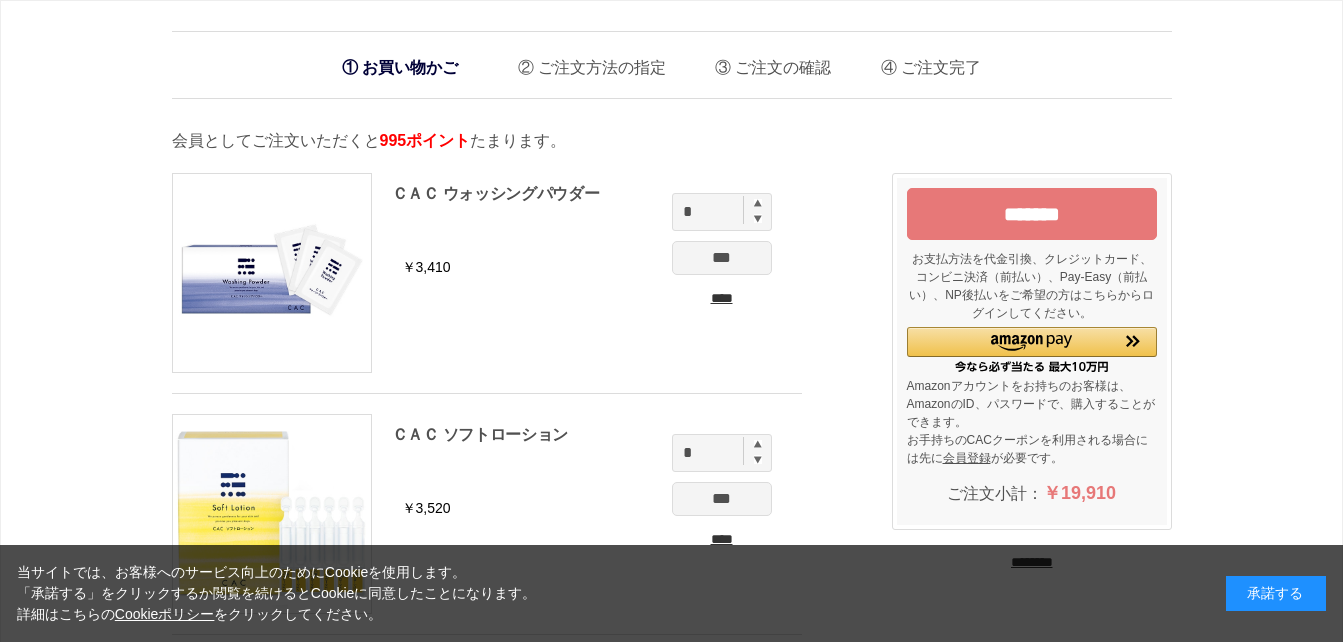 scroll, scrollTop: 0, scrollLeft: 0, axis: both 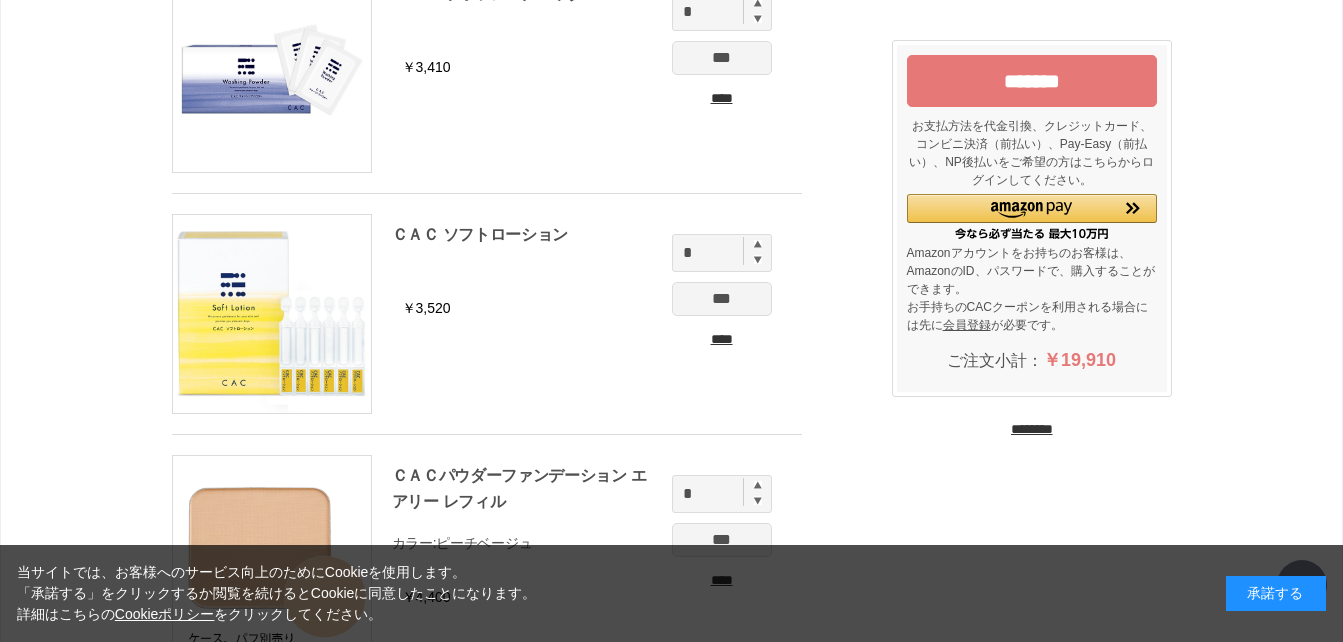 click on "*******" at bounding box center (1032, 81) 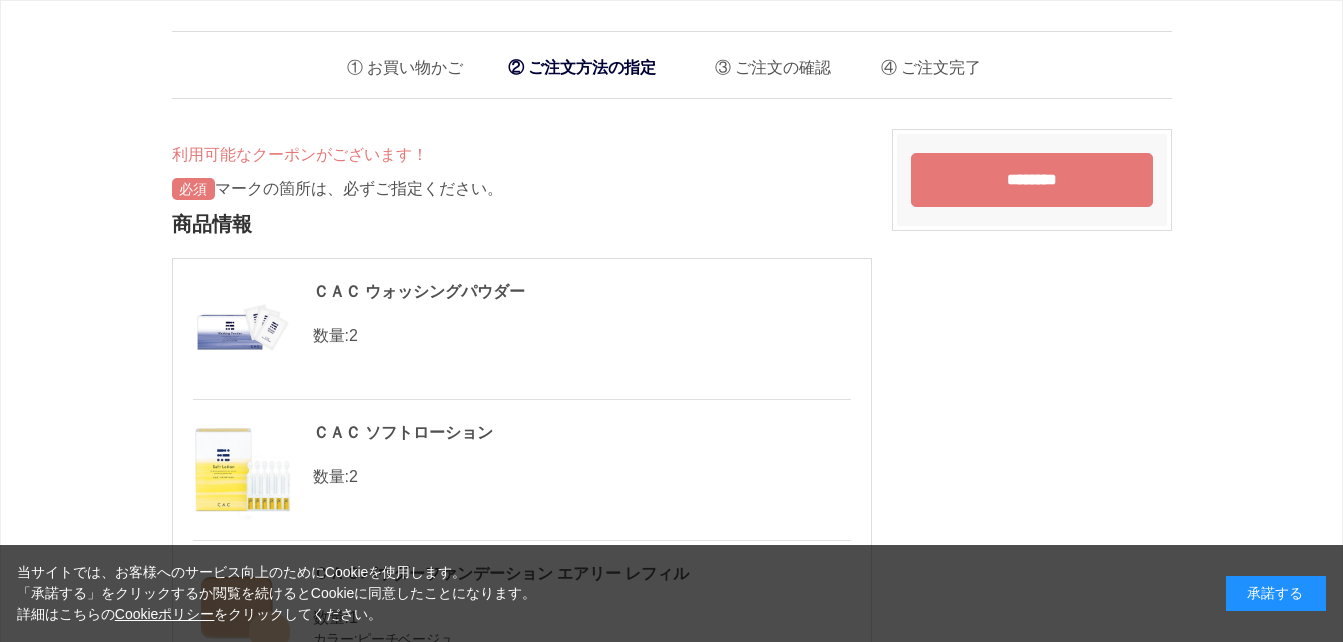 scroll, scrollTop: 0, scrollLeft: 0, axis: both 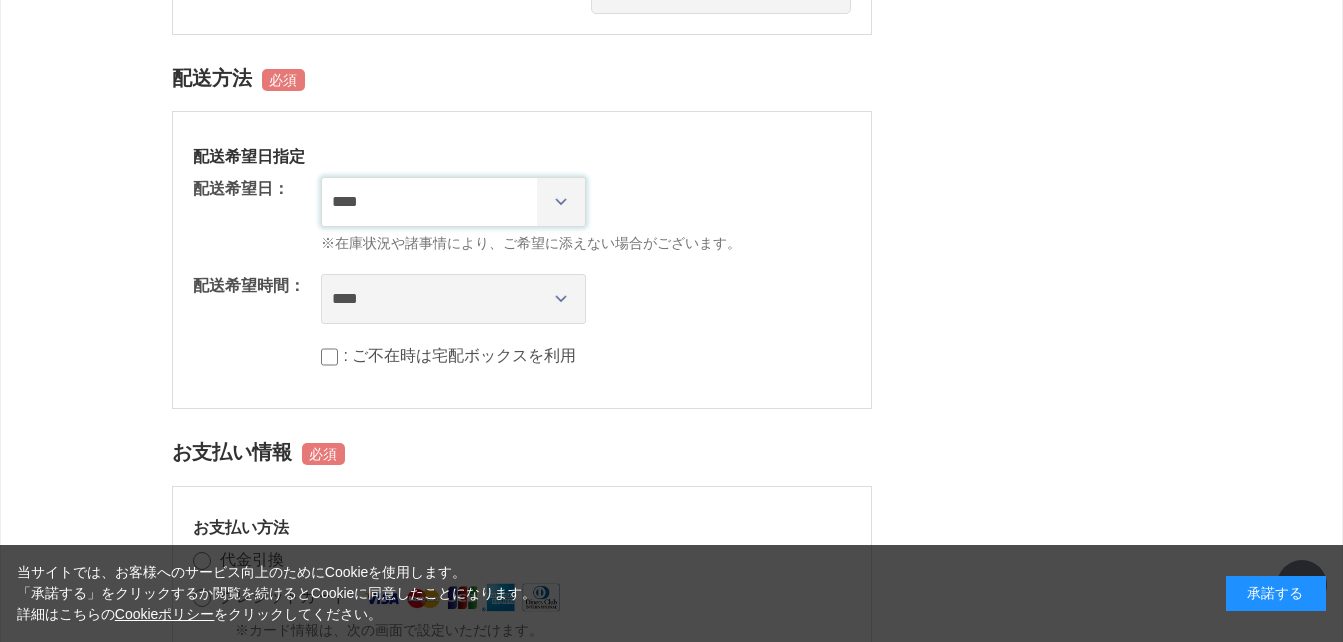 click on "**********" at bounding box center [453, 202] 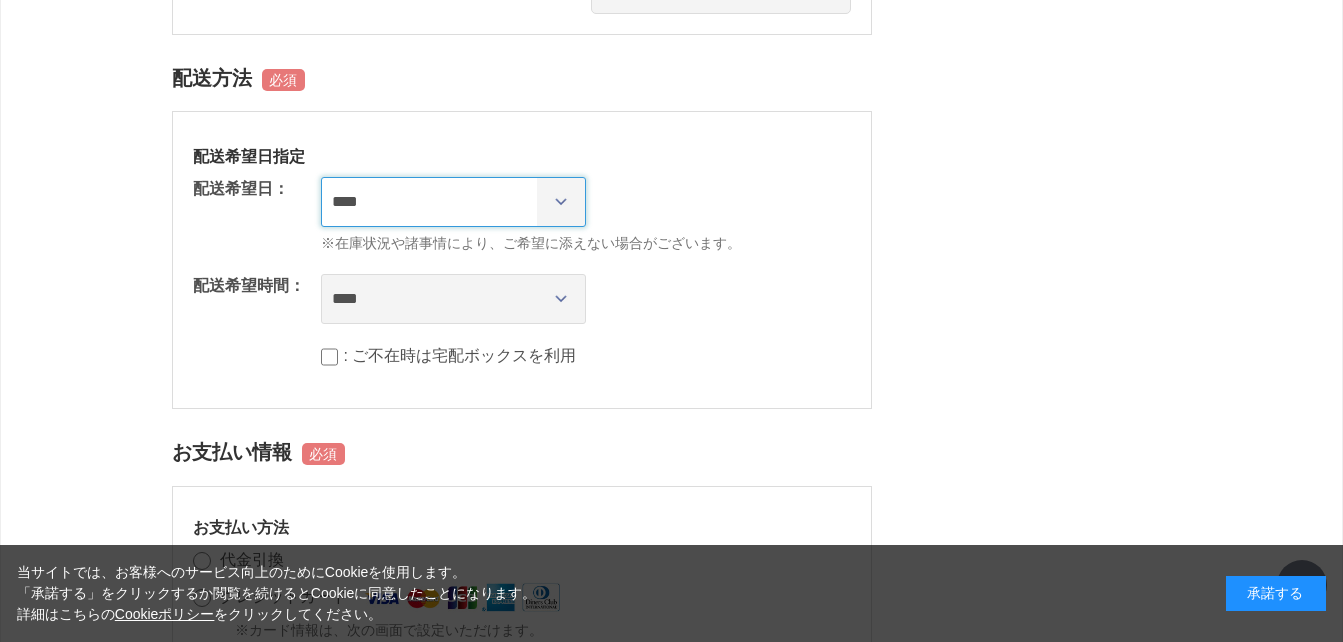 select on "********" 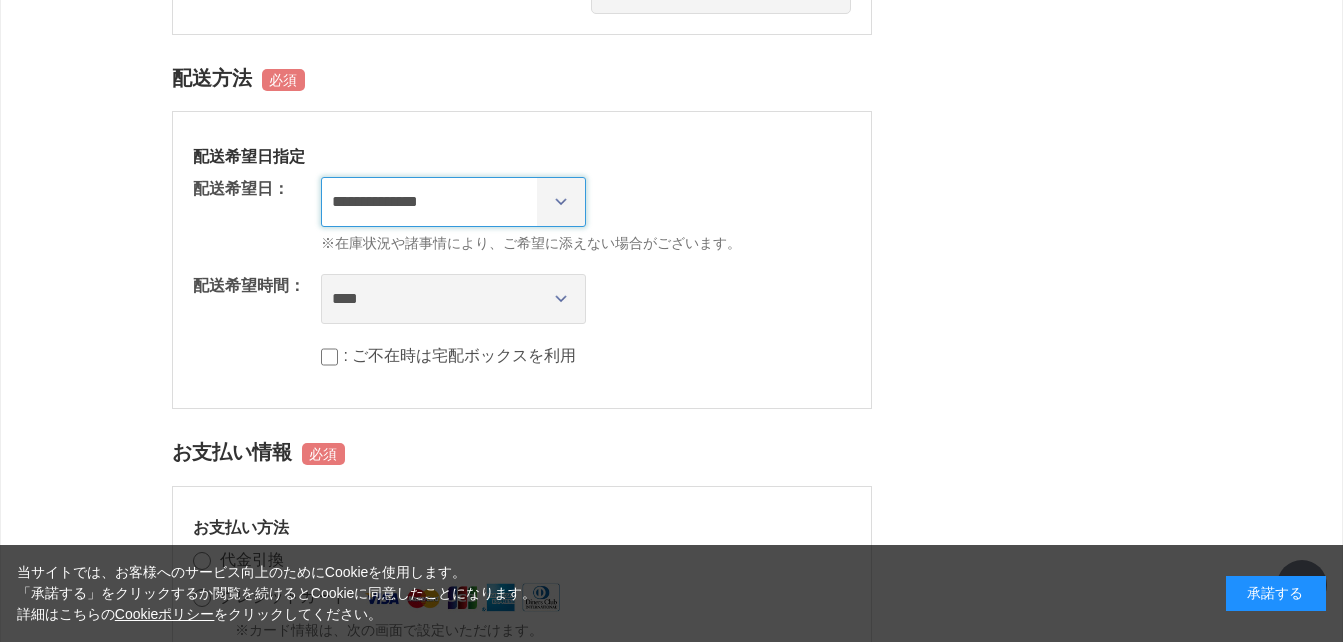click on "**********" at bounding box center [453, 202] 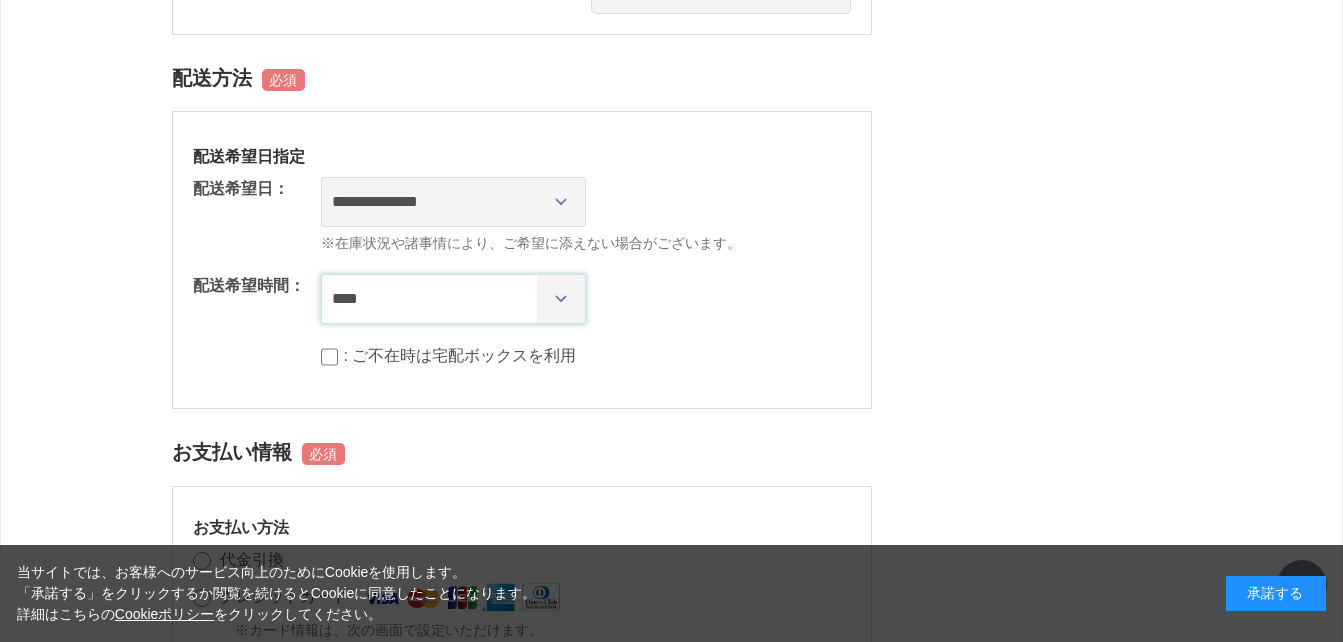 click on "**** *** ****** ****** ****** ******" at bounding box center [453, 299] 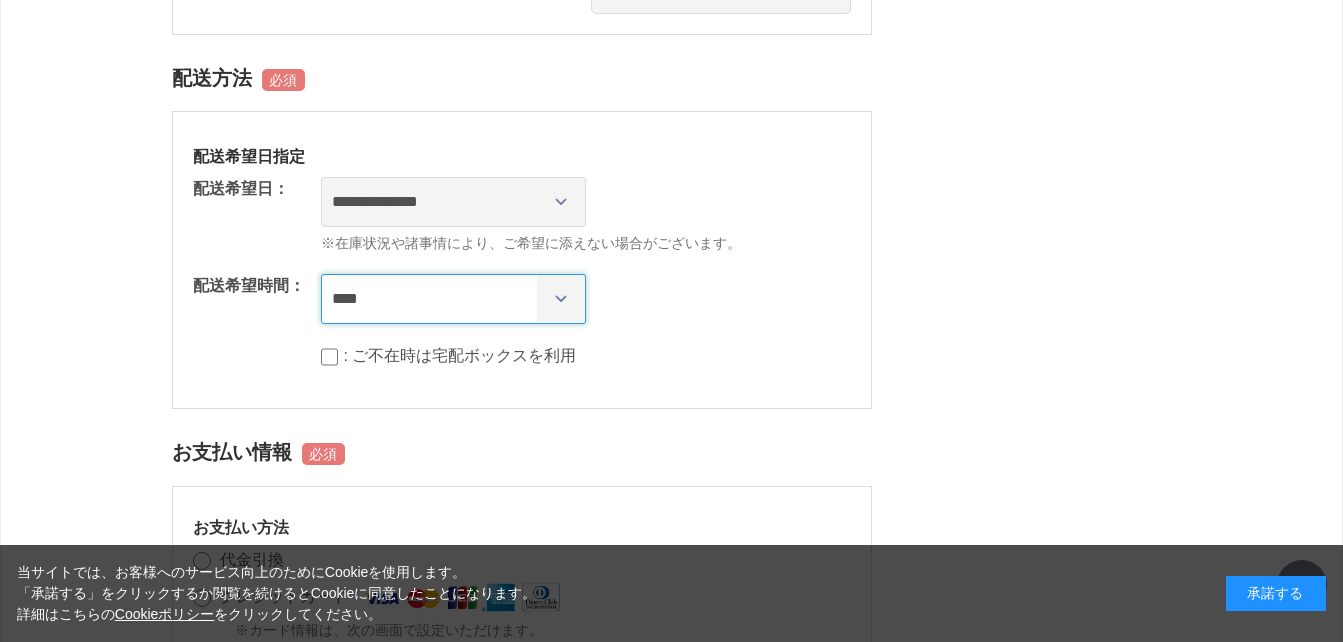 select on "**" 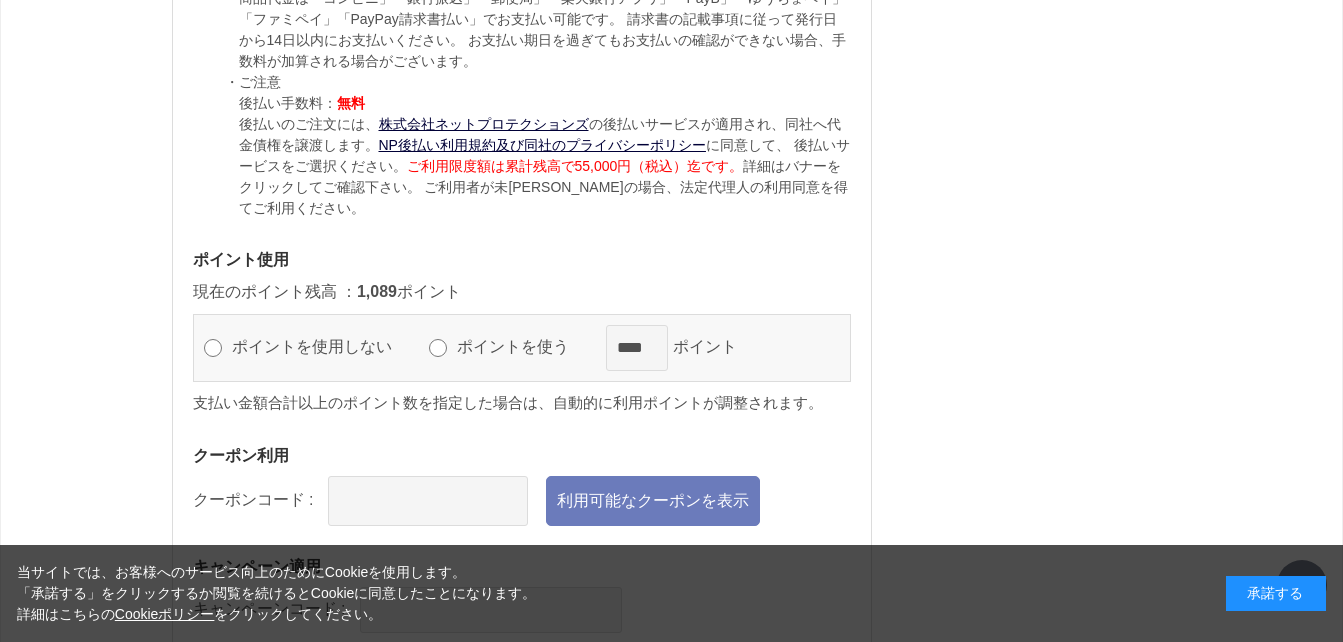 scroll, scrollTop: 2600, scrollLeft: 0, axis: vertical 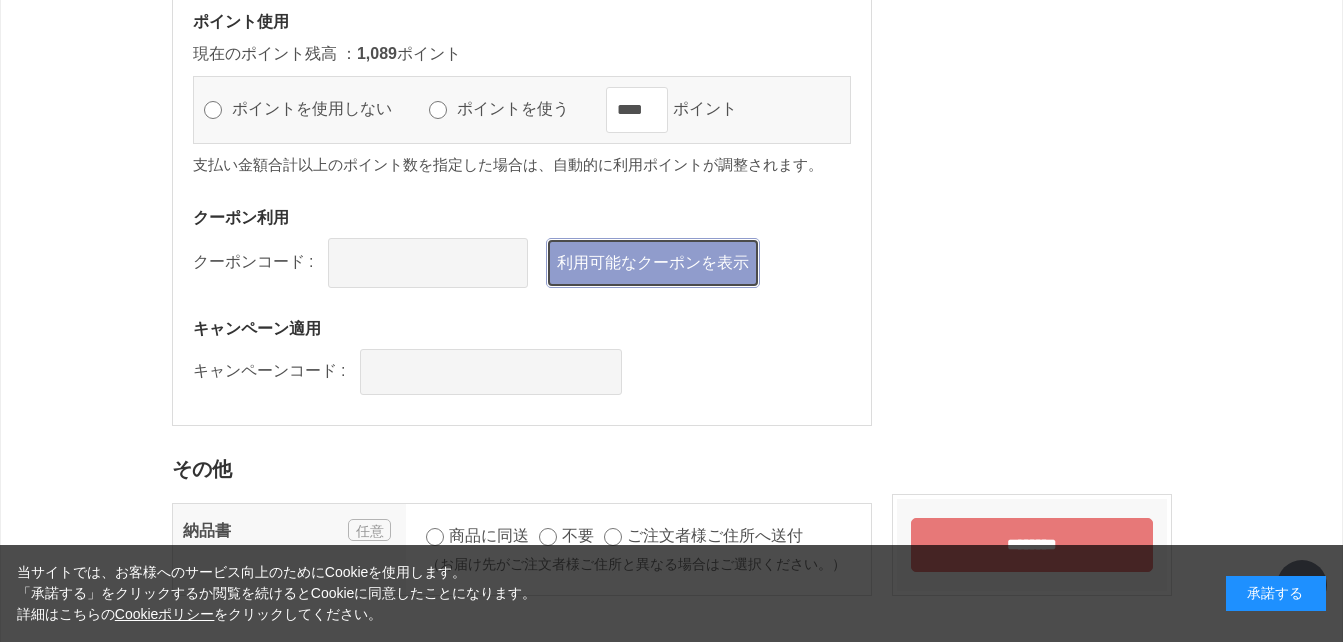 click on "利用可能なクーポンを表示" at bounding box center (653, 263) 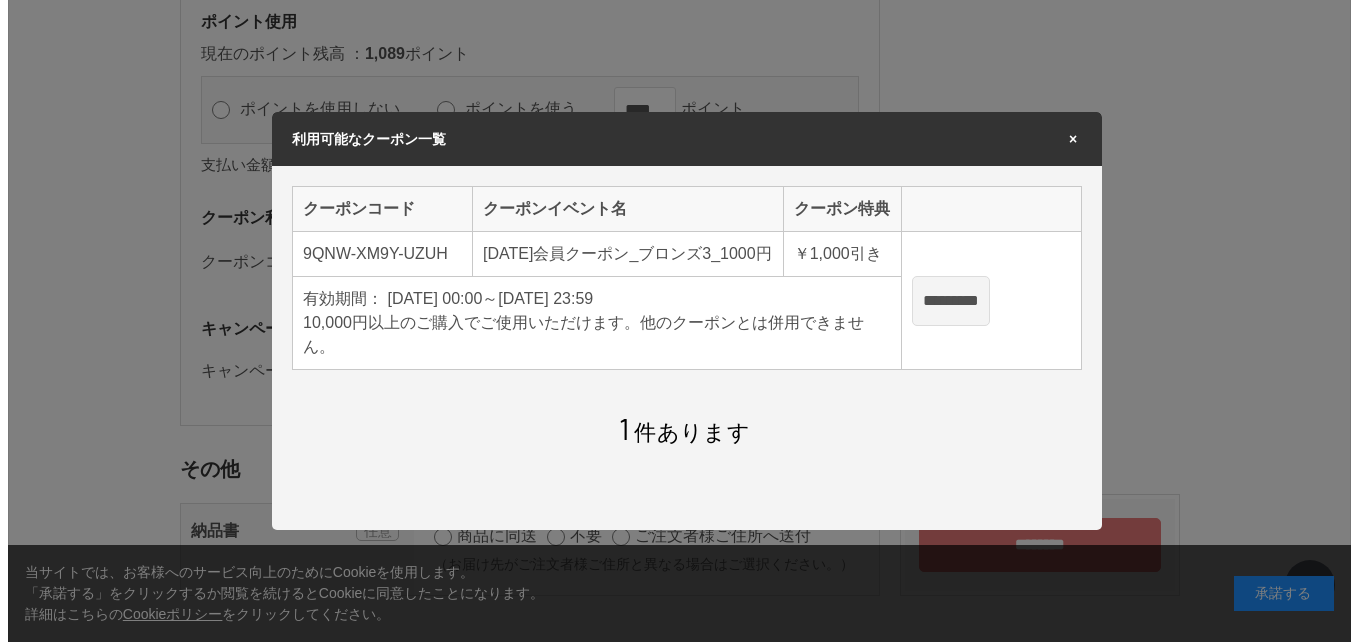 scroll, scrollTop: 0, scrollLeft: 0, axis: both 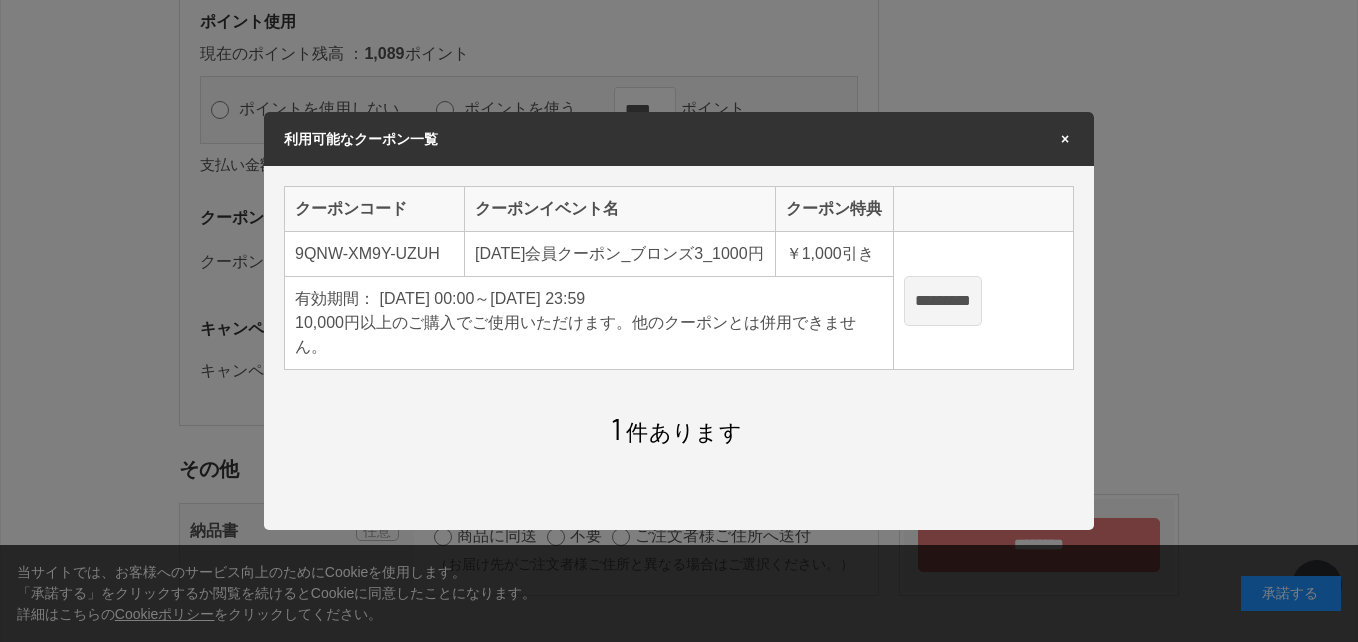 click on "*********" at bounding box center (943, 301) 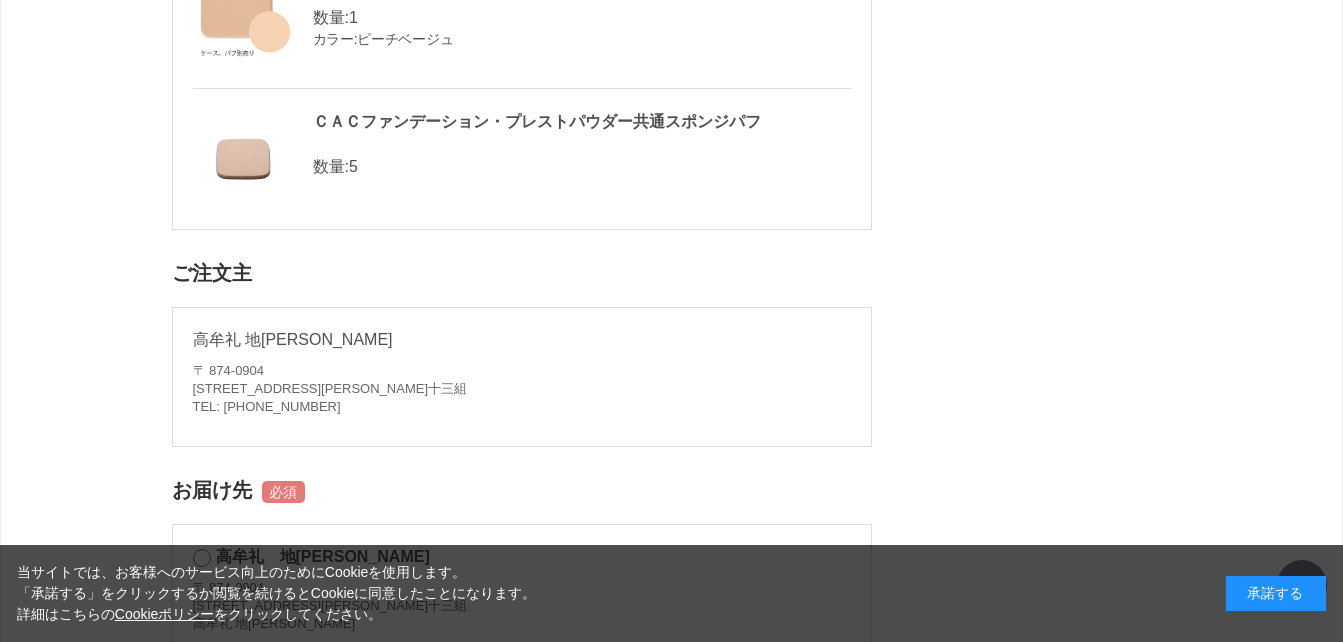 scroll, scrollTop: 0, scrollLeft: 0, axis: both 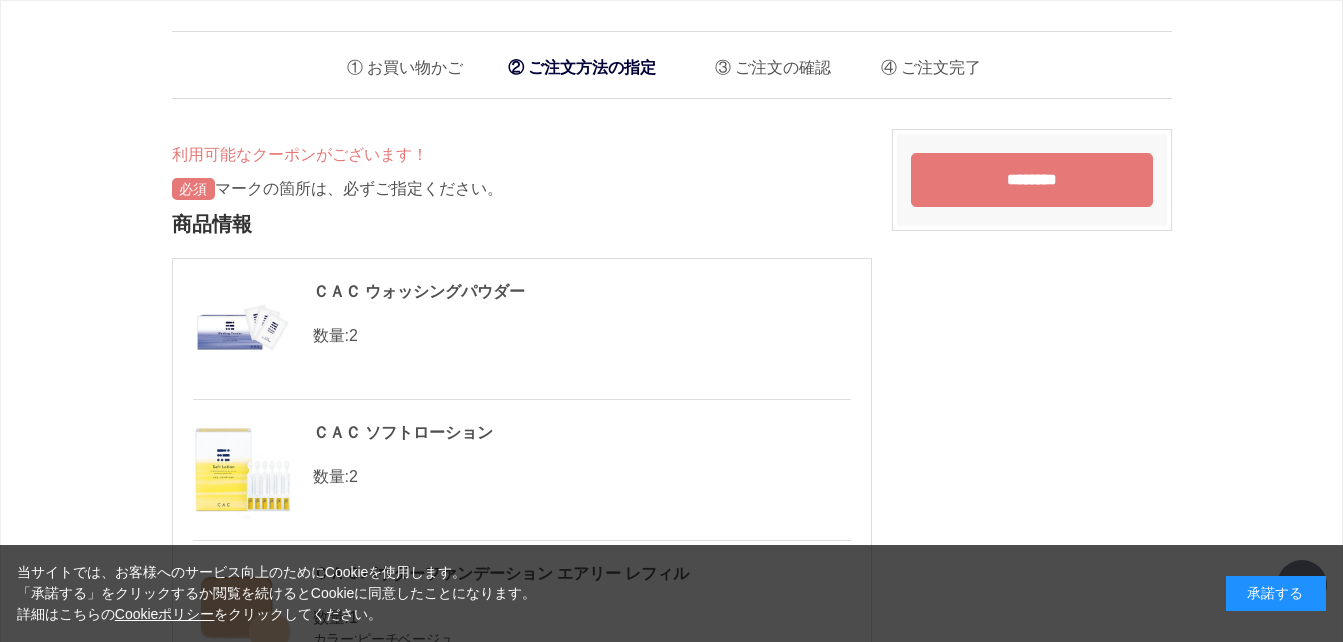 click on "********" at bounding box center [1032, 180] 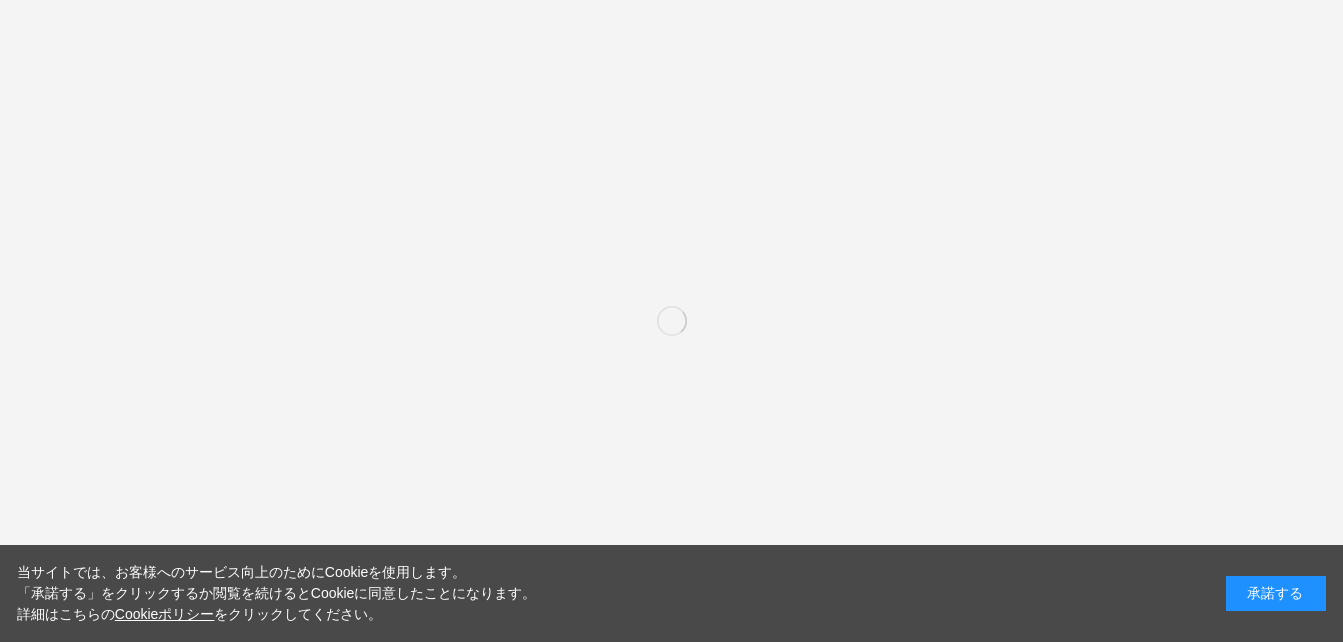 scroll, scrollTop: 0, scrollLeft: 0, axis: both 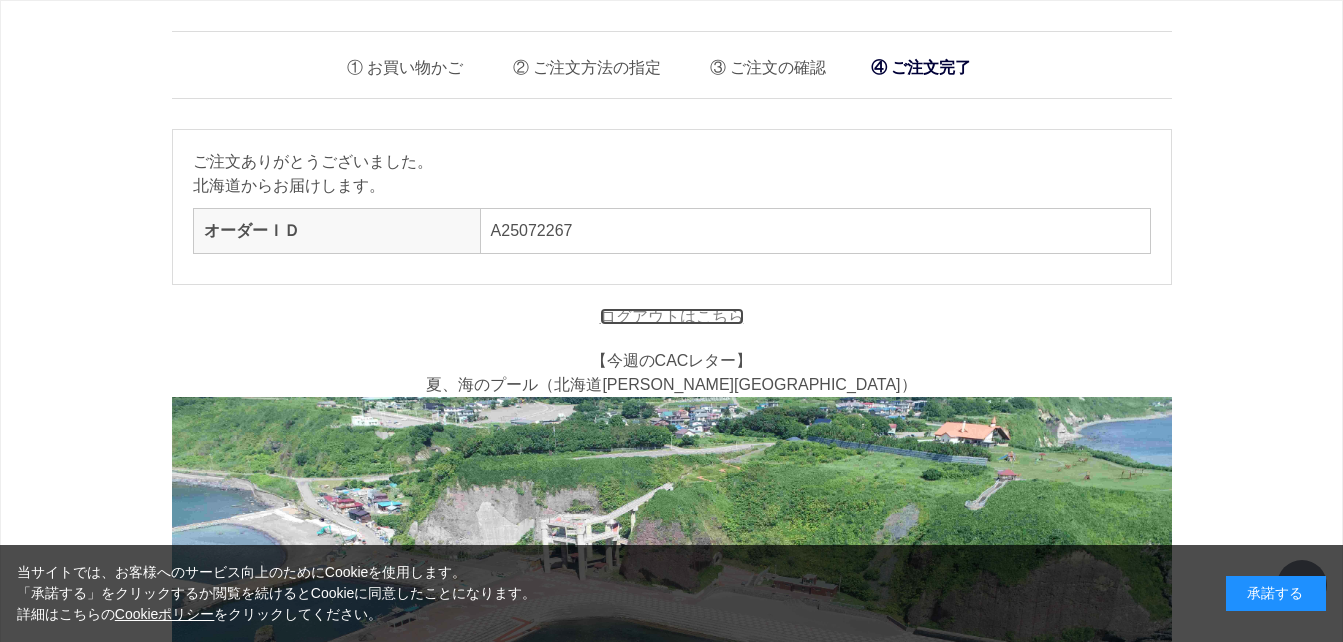 click on "ログアウトはこちら" at bounding box center (672, 316) 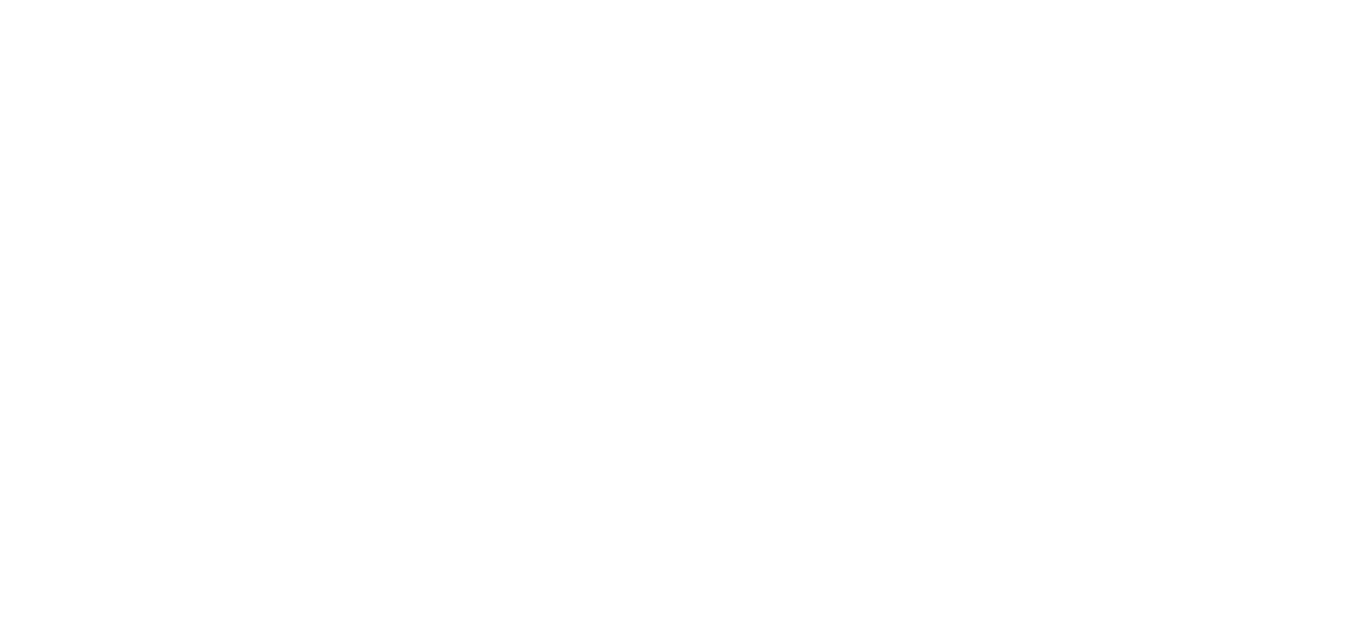 scroll, scrollTop: 0, scrollLeft: 0, axis: both 